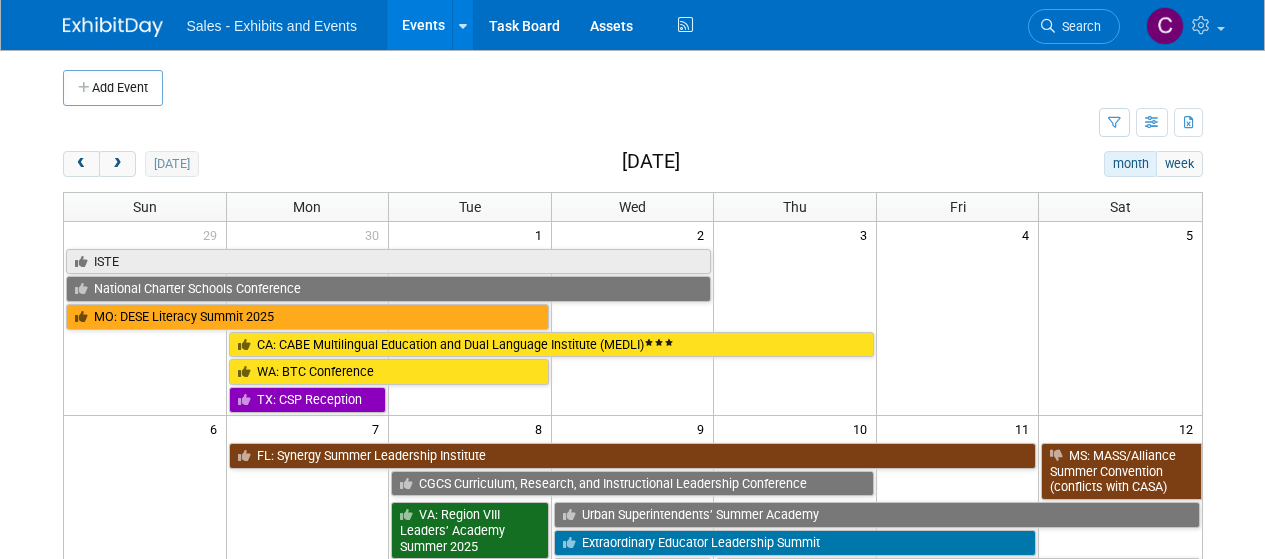 scroll, scrollTop: 0, scrollLeft: 0, axis: both 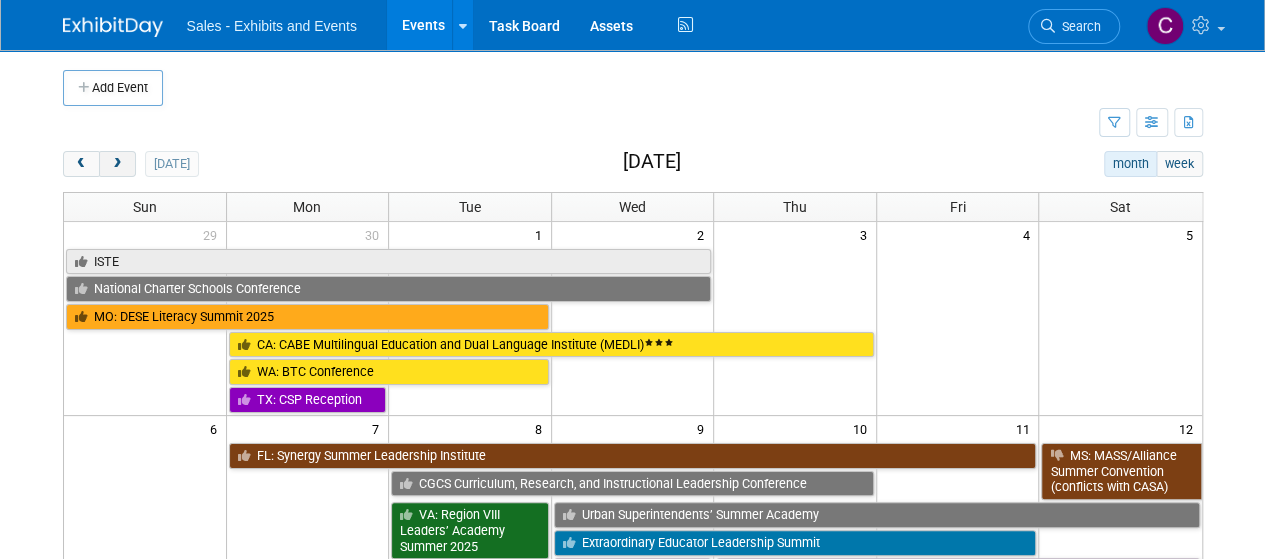 drag, startPoint x: 122, startPoint y: 148, endPoint x: 122, endPoint y: 162, distance: 14 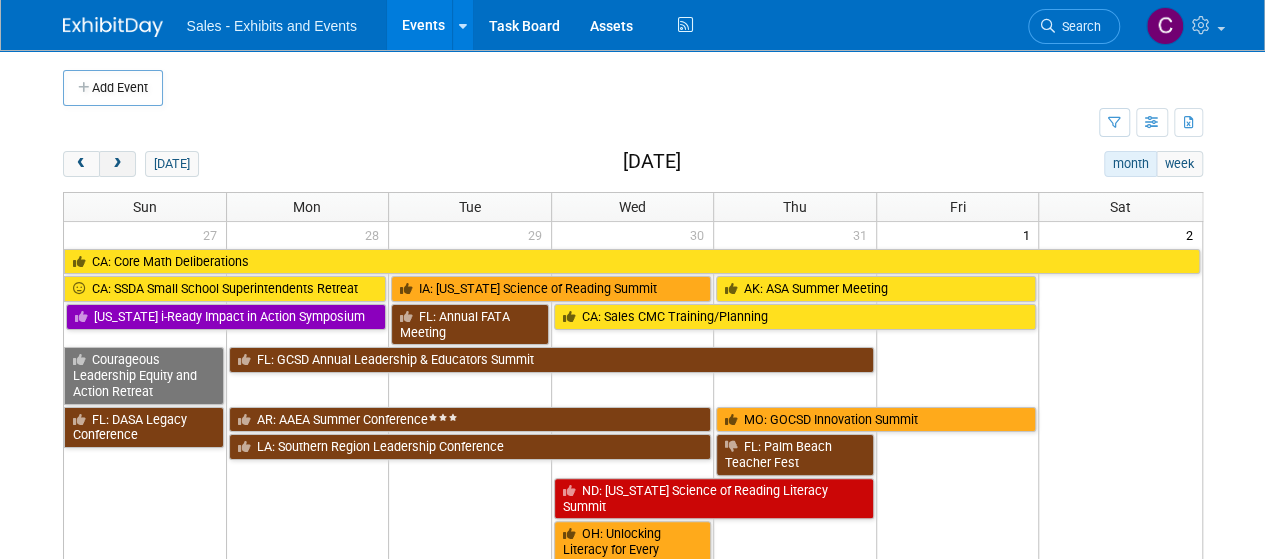 click at bounding box center [117, 164] 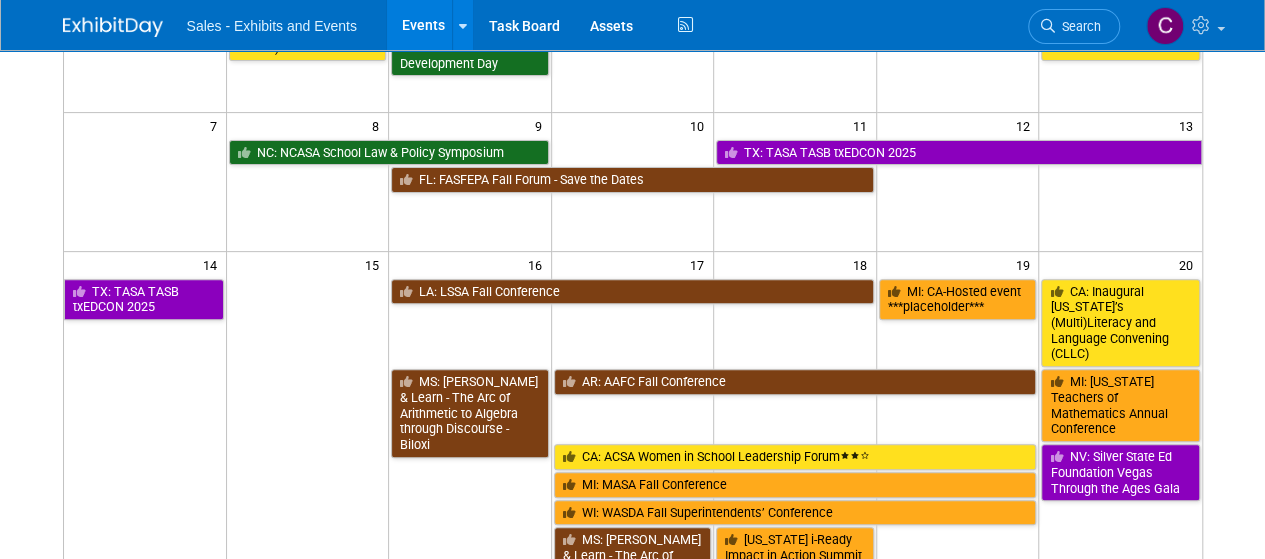 scroll, scrollTop: 318, scrollLeft: 0, axis: vertical 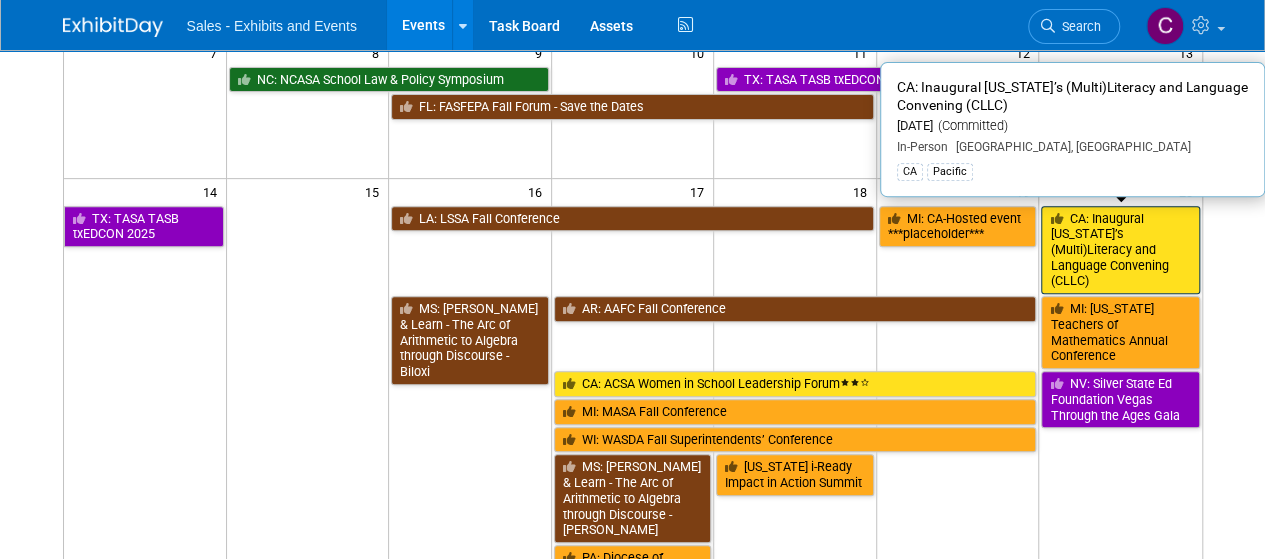 click on "CA: Inaugural [US_STATE]’s (Multi)Literacy and Language Convening (CLLC)" at bounding box center [1120, 250] 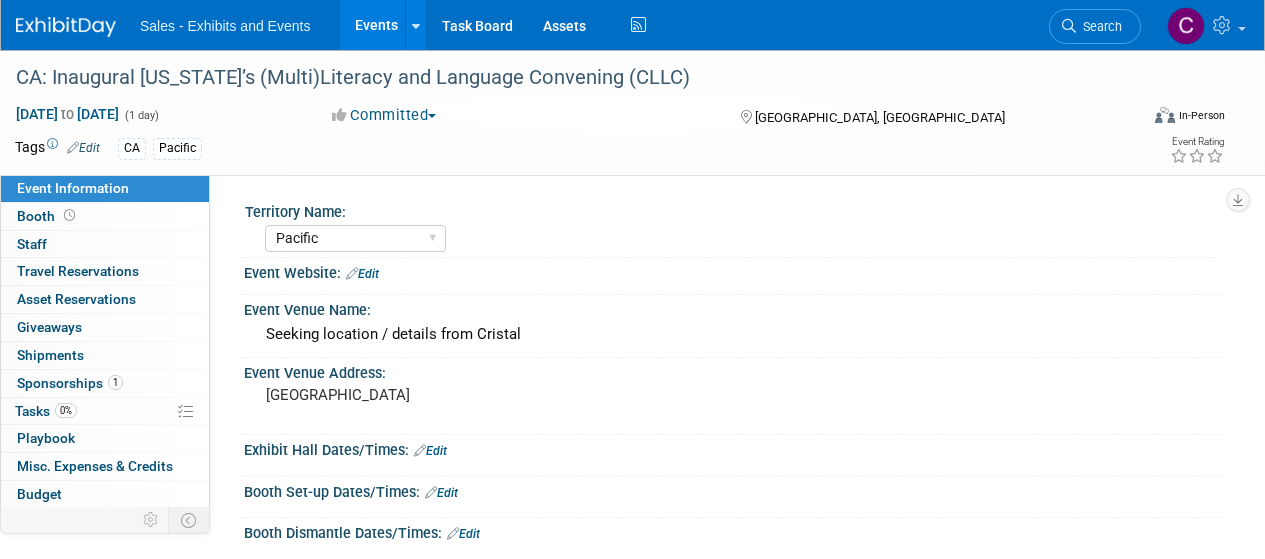 select on "Pacific" 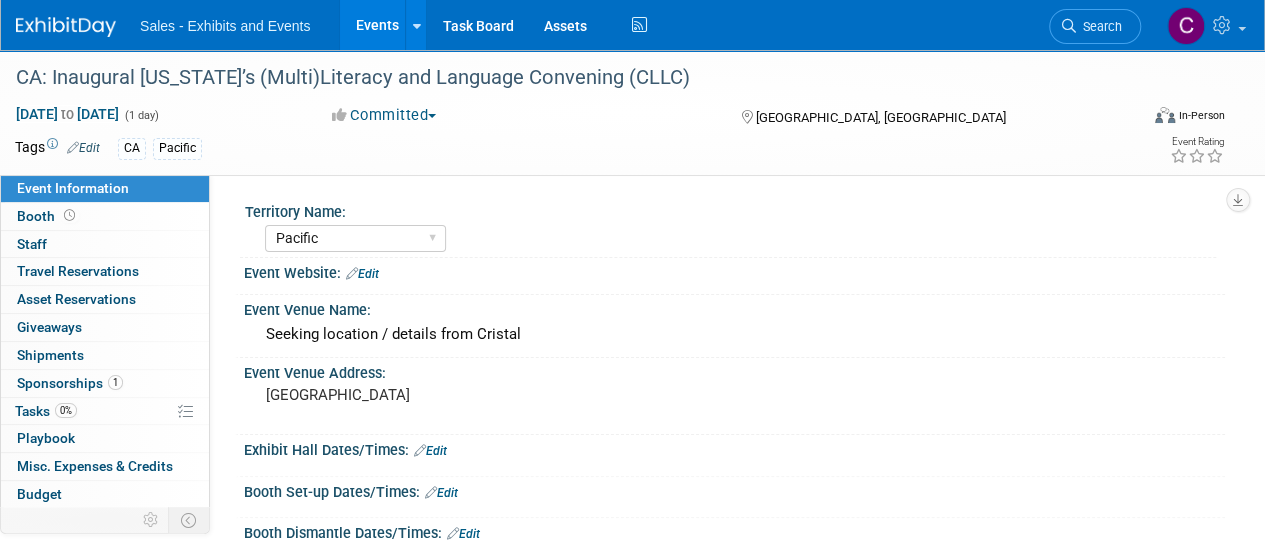 scroll, scrollTop: 0, scrollLeft: 0, axis: both 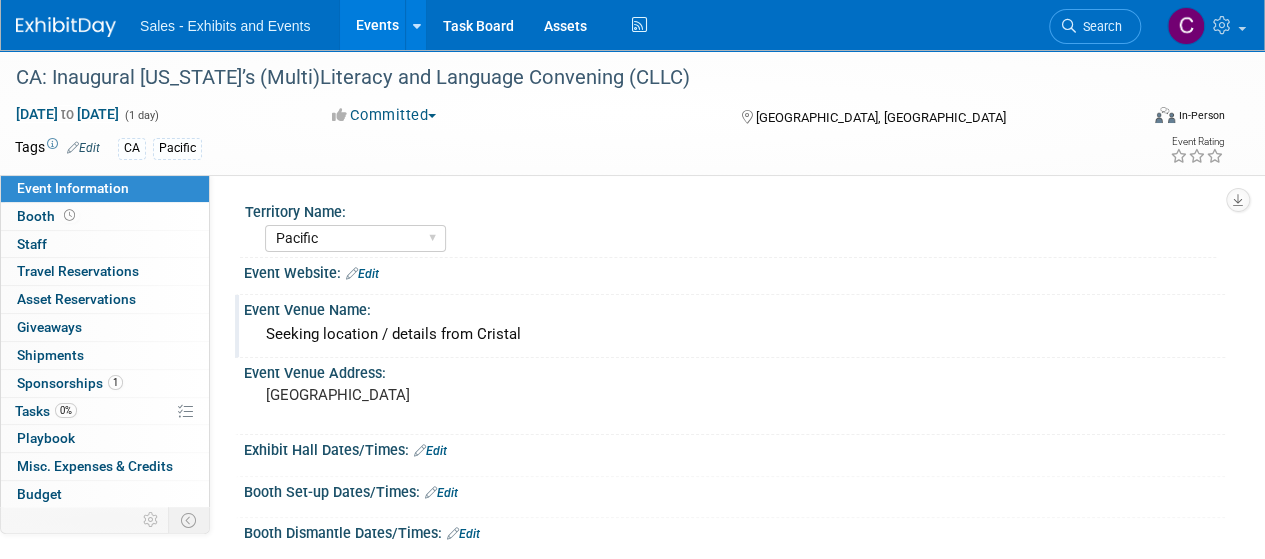 click on "Event Venue Name:" at bounding box center [734, 307] 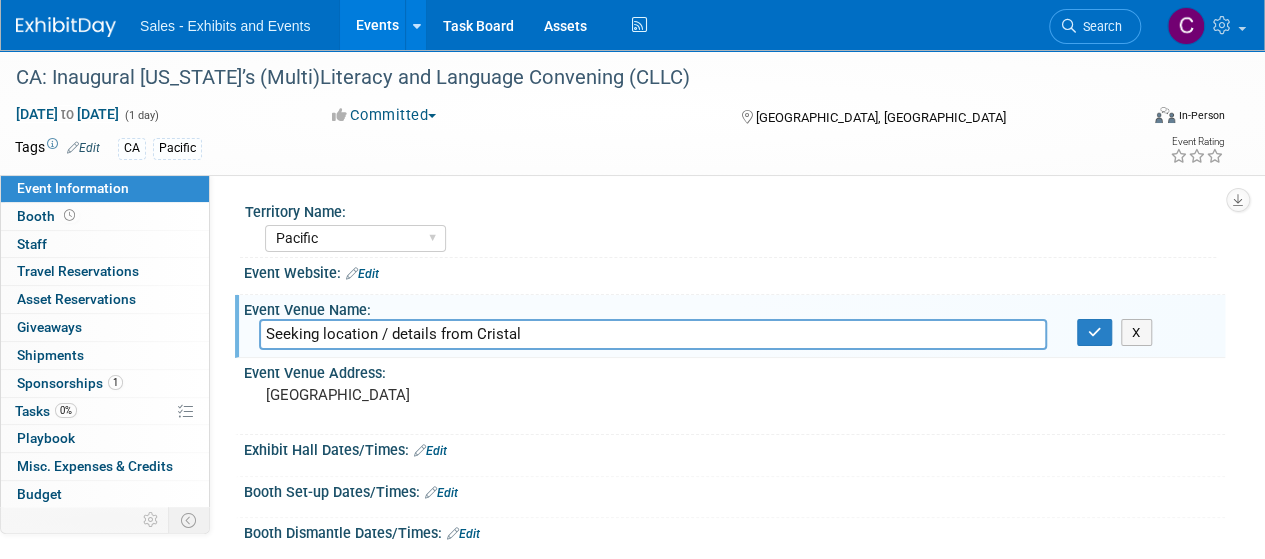 drag, startPoint x: 552, startPoint y: 329, endPoint x: 0, endPoint y: 265, distance: 555.69775 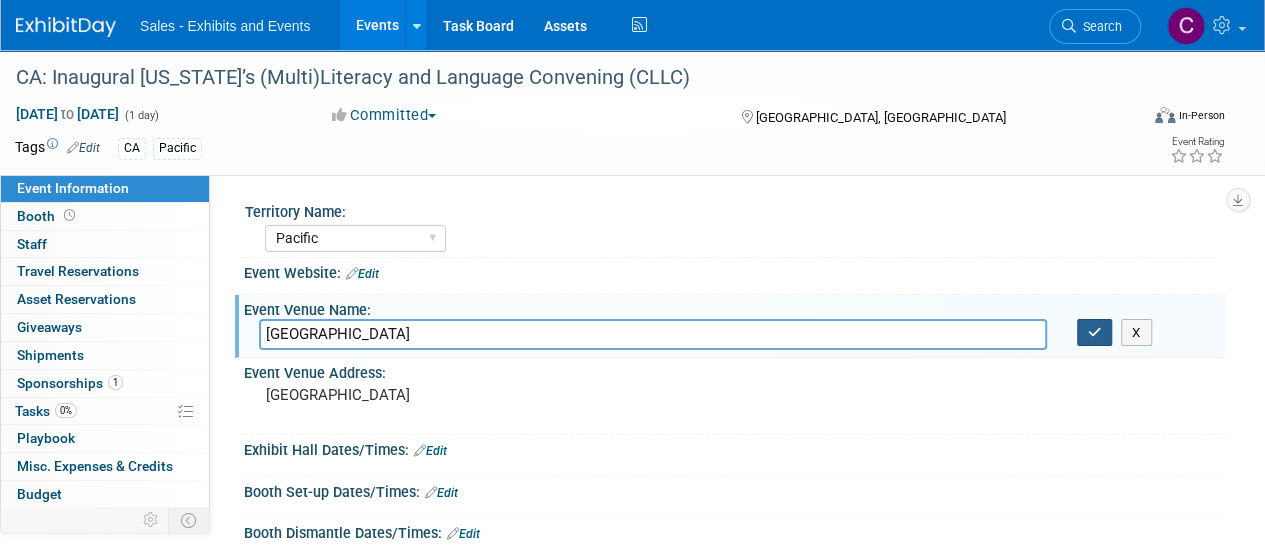 type on "Katella High School" 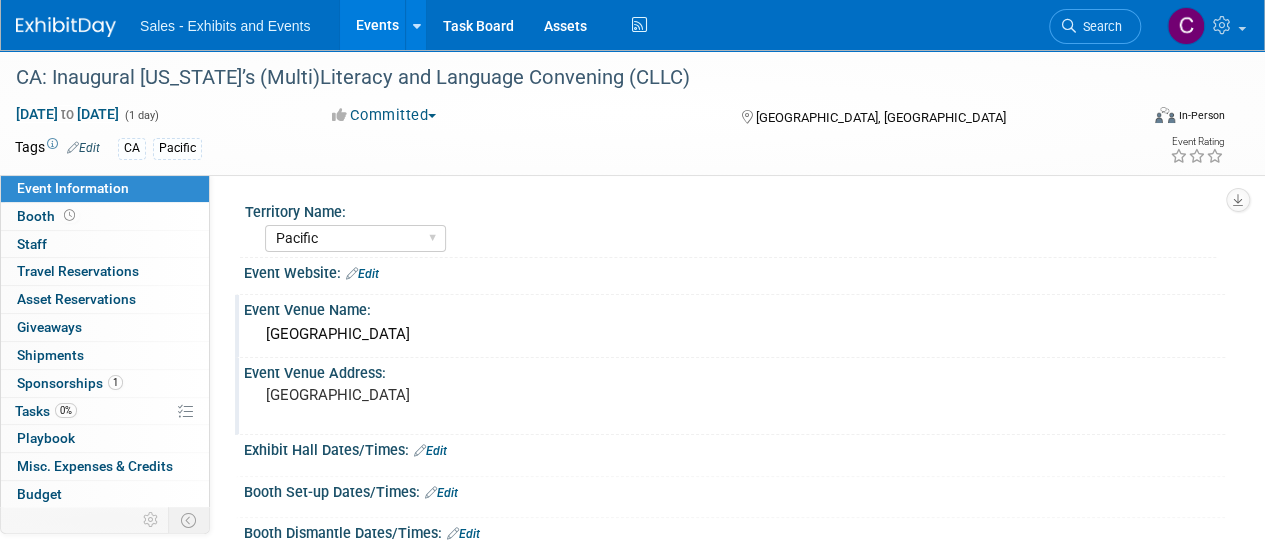 click on "Anaheim" at bounding box center [448, 395] 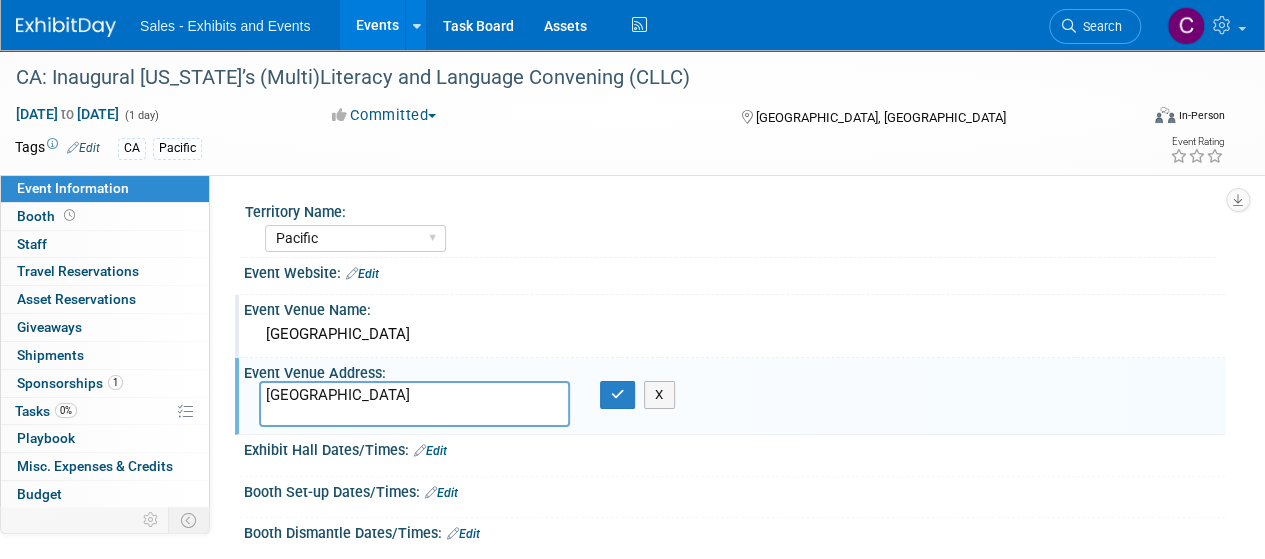 click on "Anaheim" at bounding box center (414, 404) 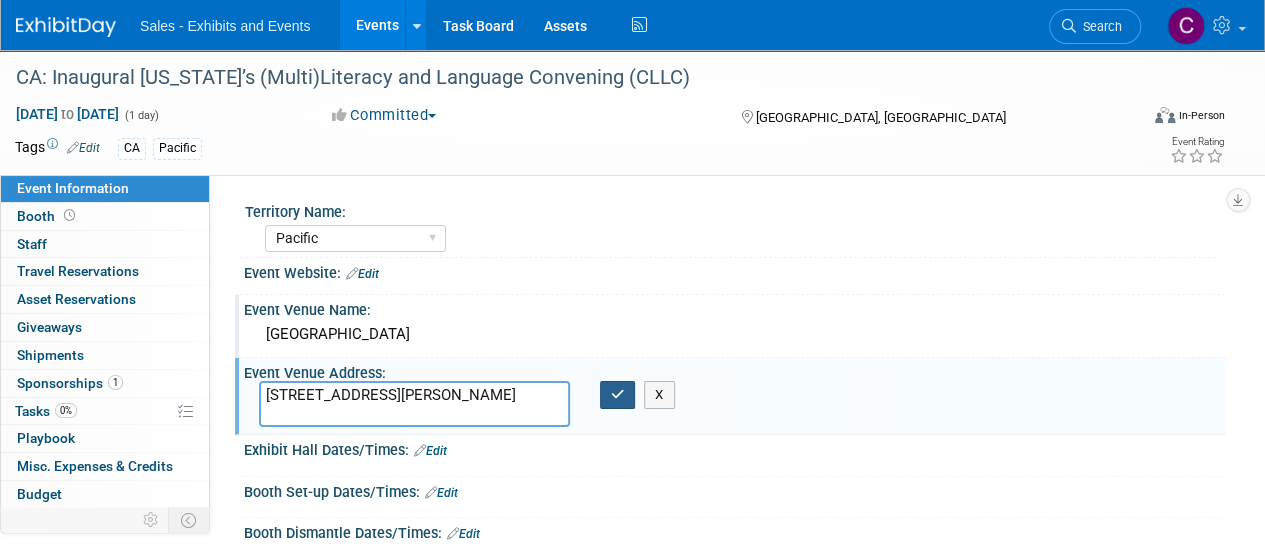type on "[STREET_ADDRESS][PERSON_NAME]" 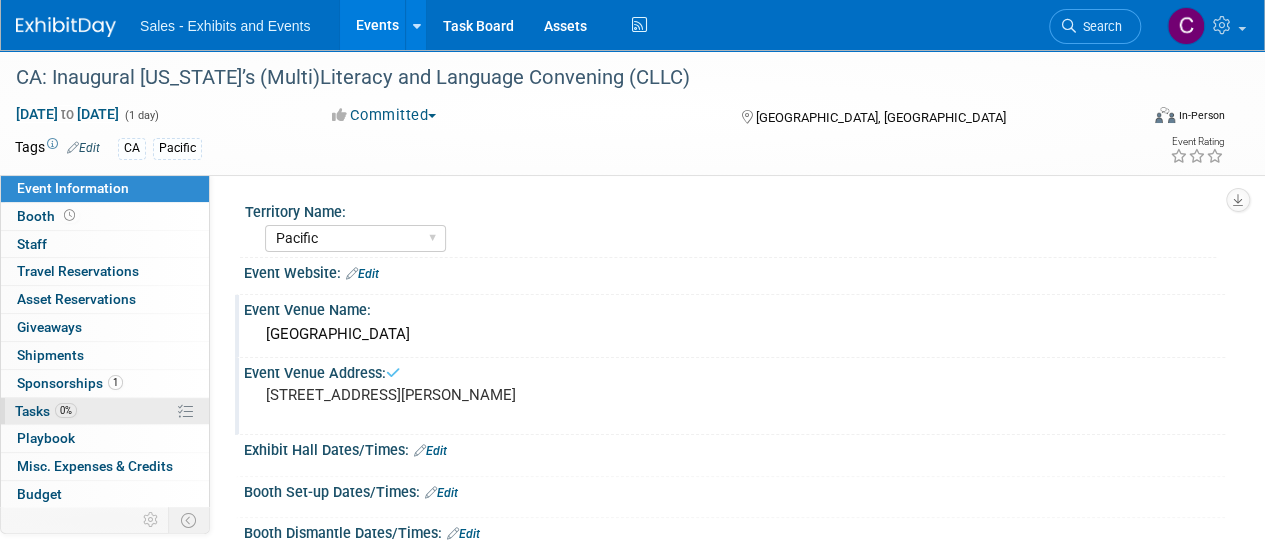 click on "Tasks 0%" at bounding box center (46, 411) 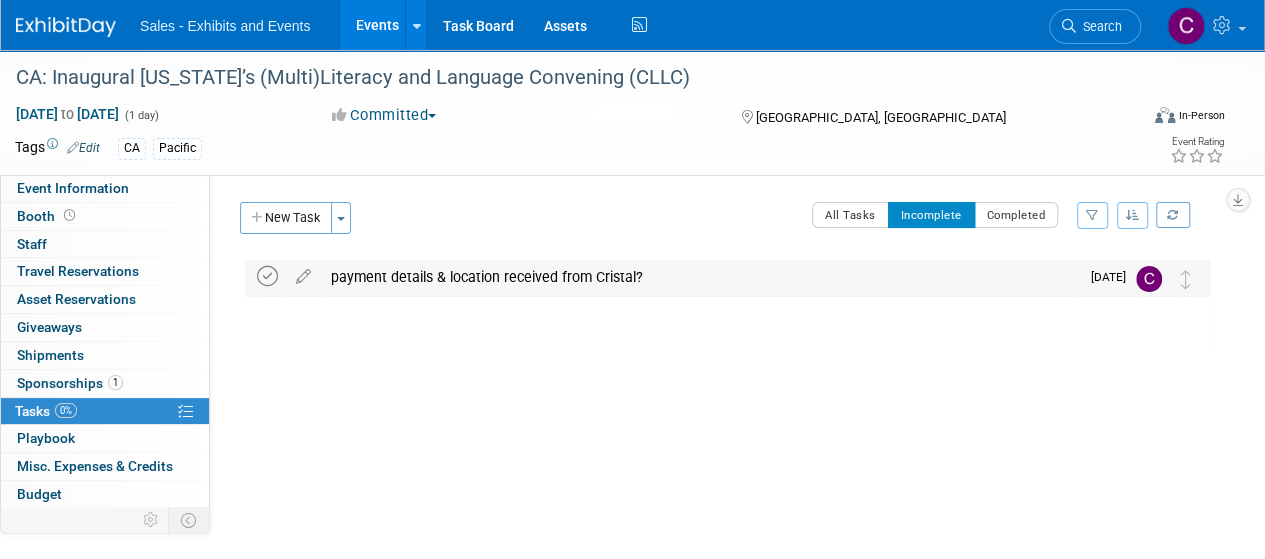 click at bounding box center (267, 276) 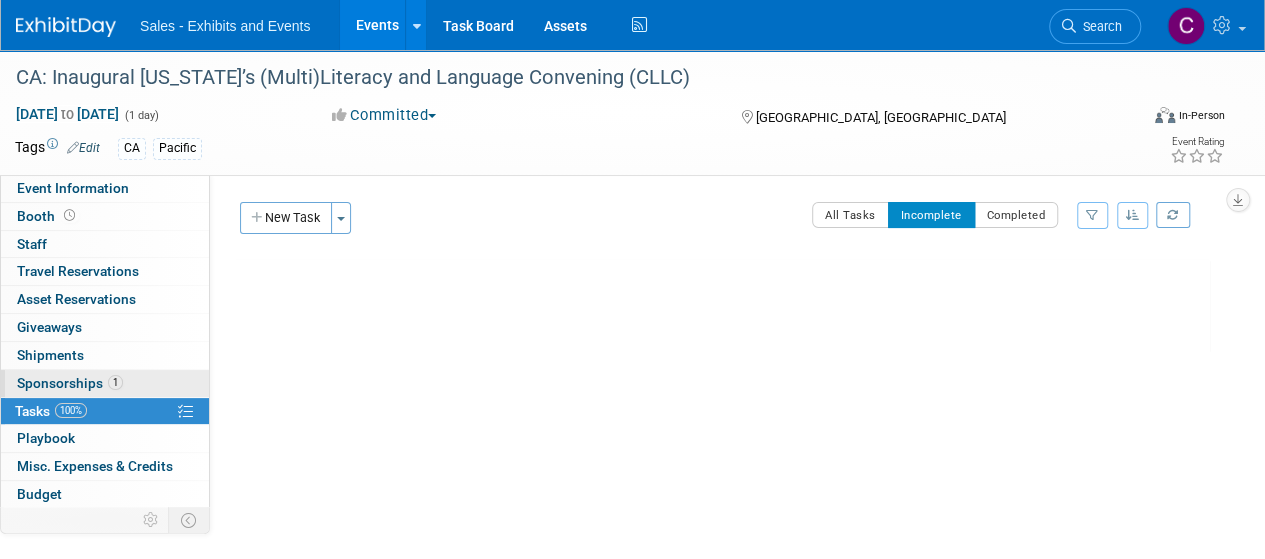 click on "Sponsorships 1" at bounding box center [70, 383] 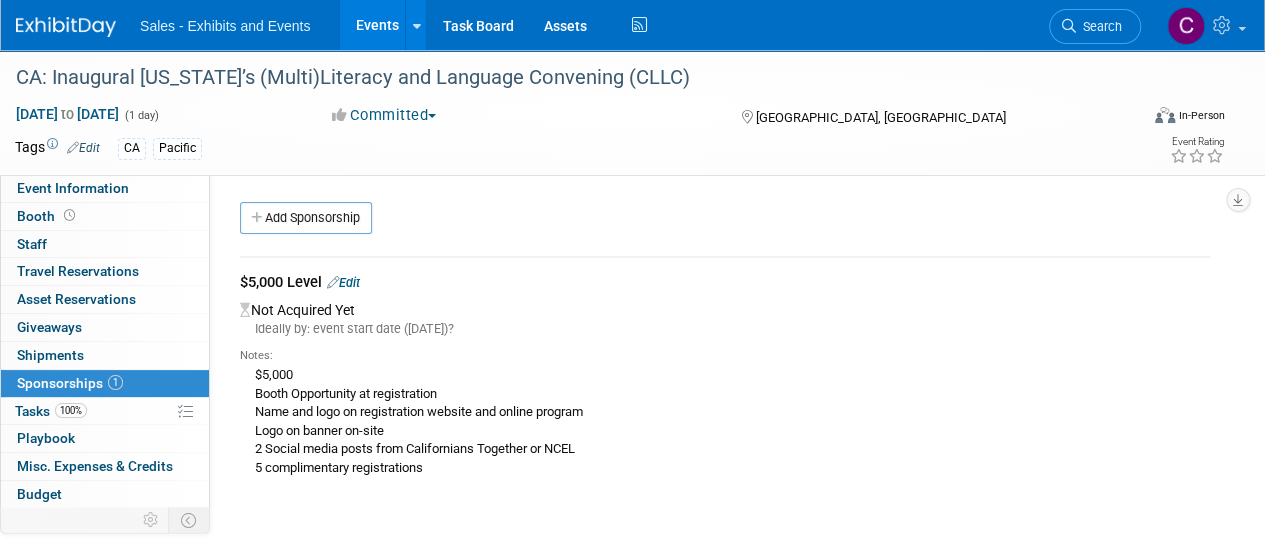 click on "Edit" at bounding box center [343, 282] 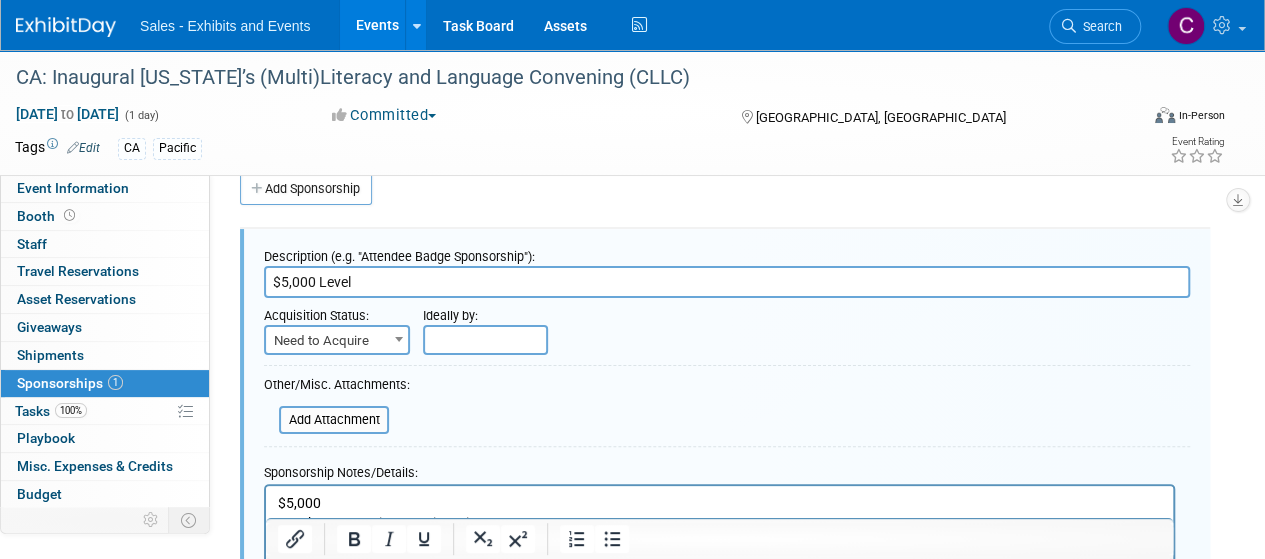 scroll, scrollTop: 0, scrollLeft: 0, axis: both 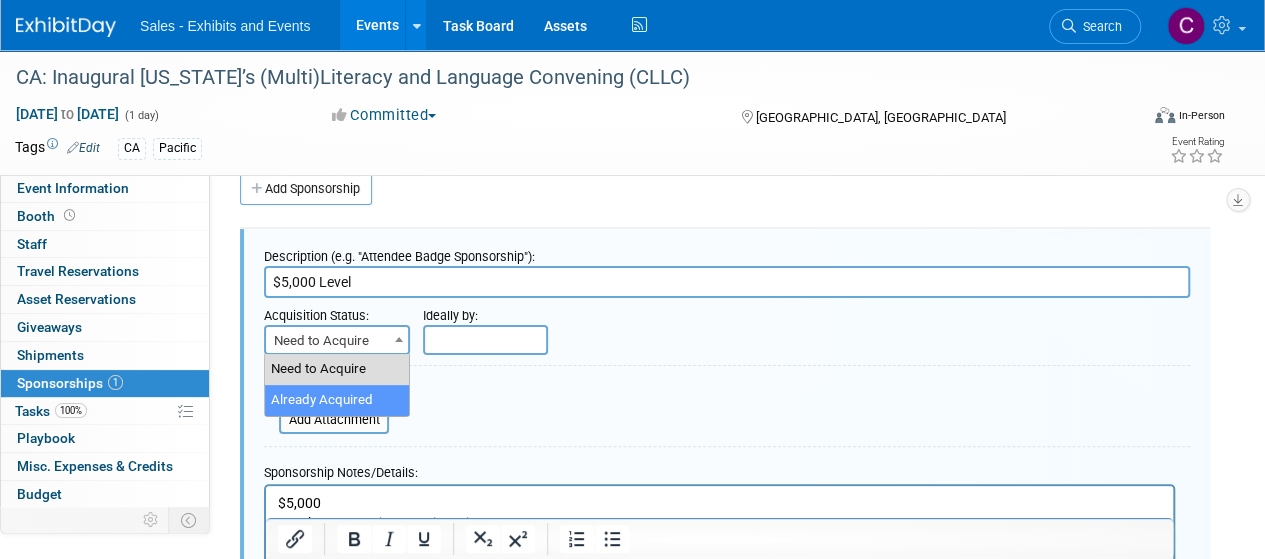 select on "2" 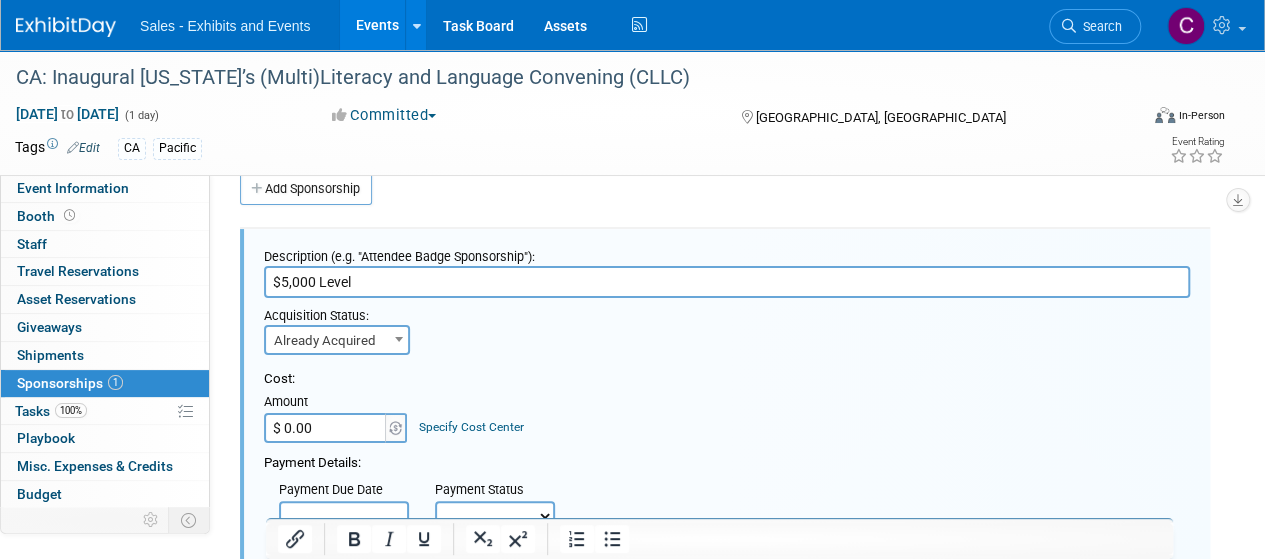 click on "$ 0.00" at bounding box center [326, 428] 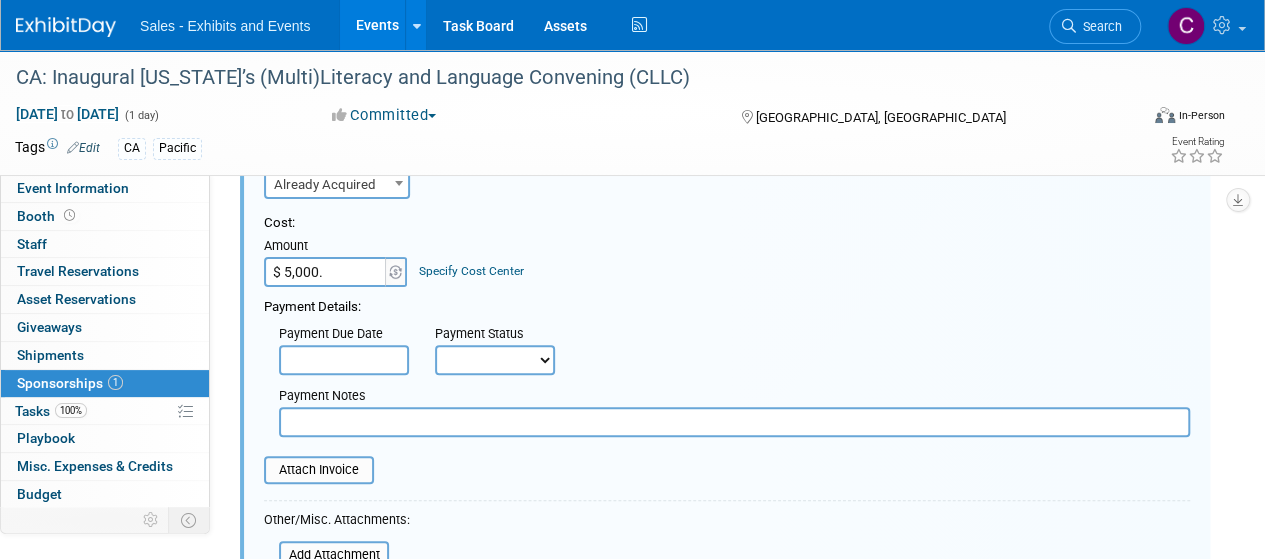 scroll, scrollTop: 278, scrollLeft: 0, axis: vertical 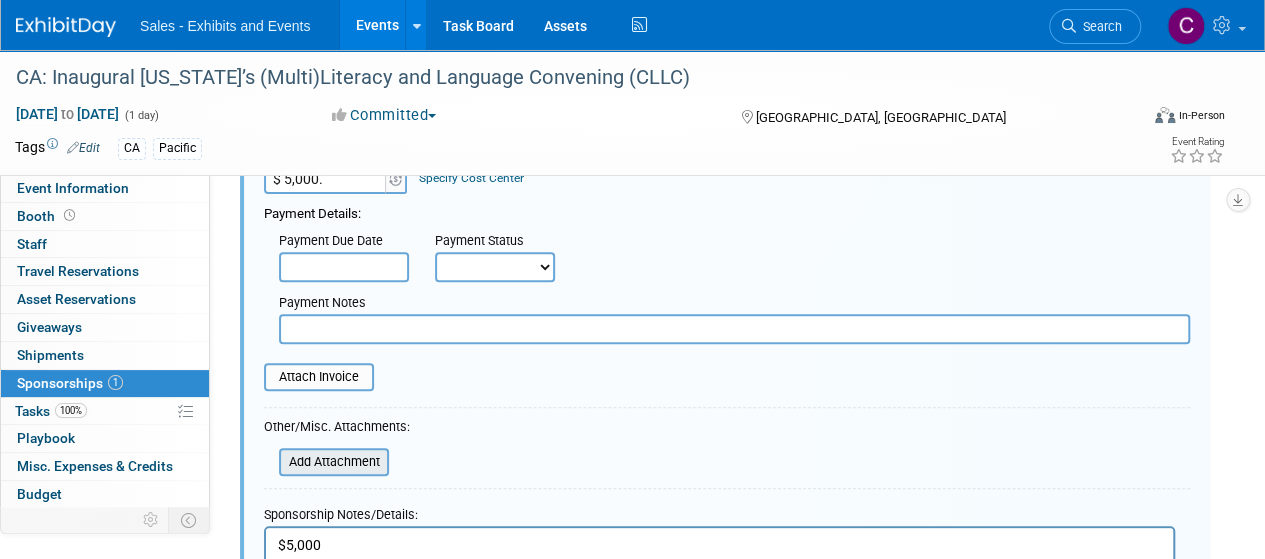 type on "$ 5,000.00" 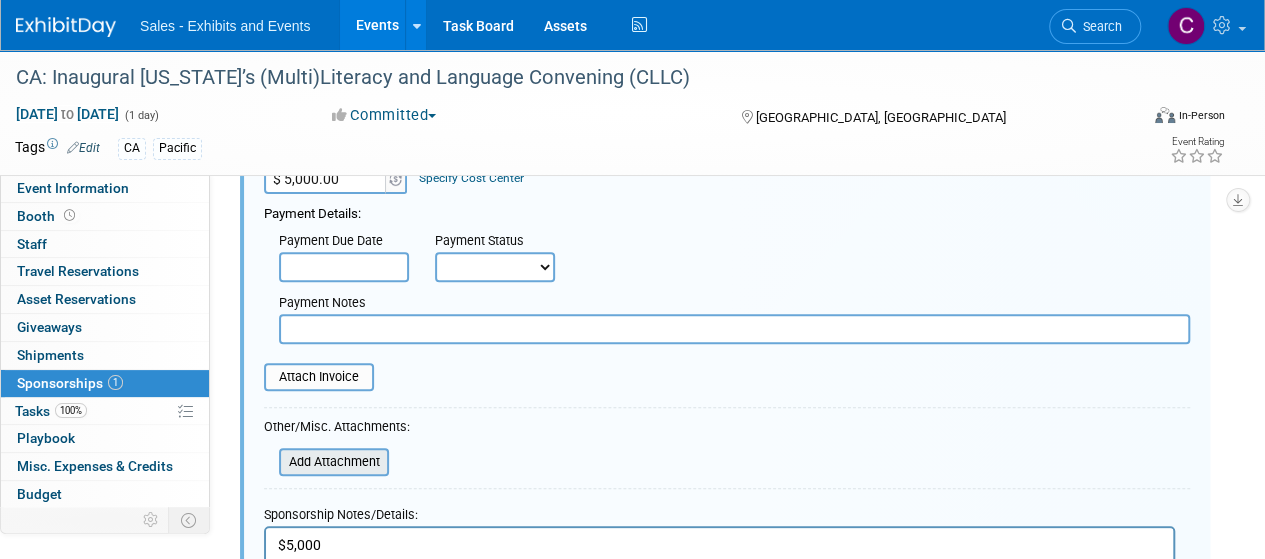 click at bounding box center [268, 462] 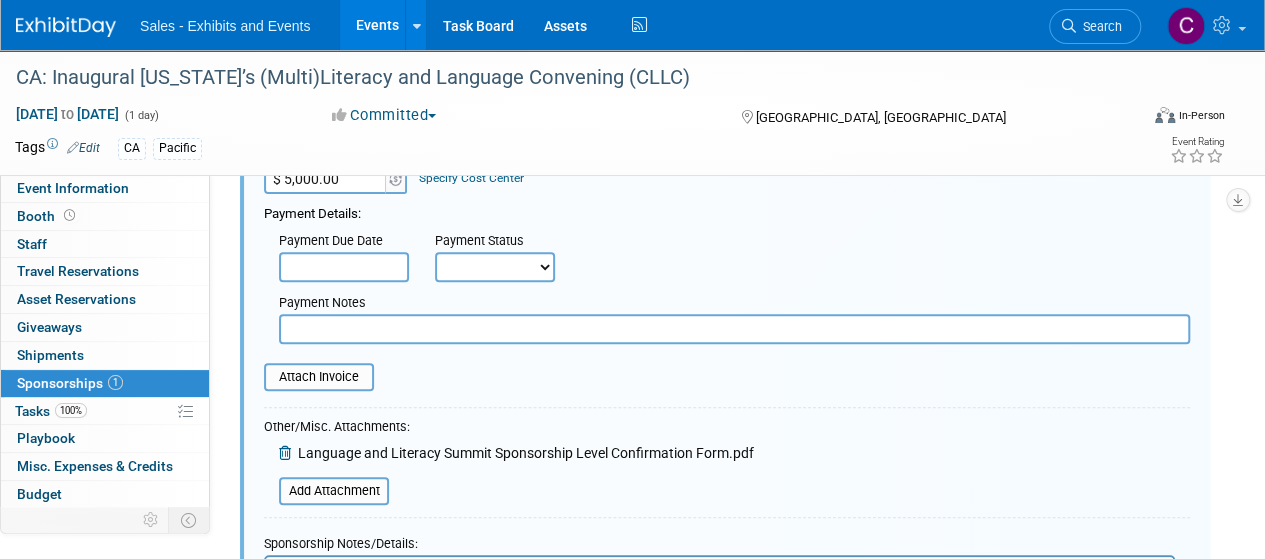 click on "Not Paid Yet
Partially Paid
Paid in Full" at bounding box center [495, 267] 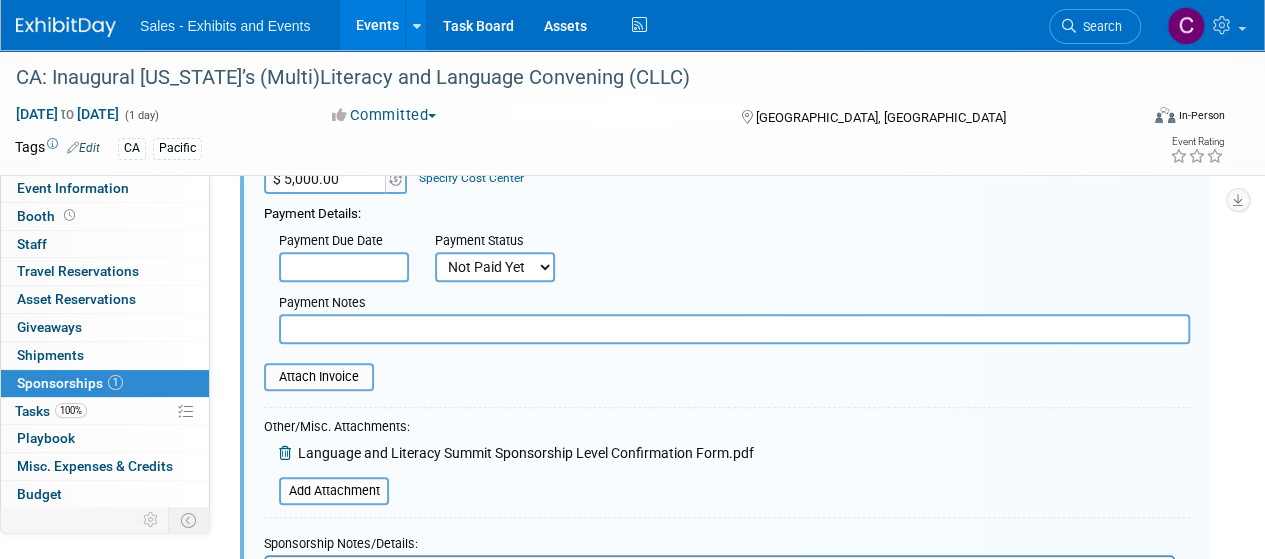 click on "Not Paid Yet
Partially Paid
Paid in Full" at bounding box center [495, 267] 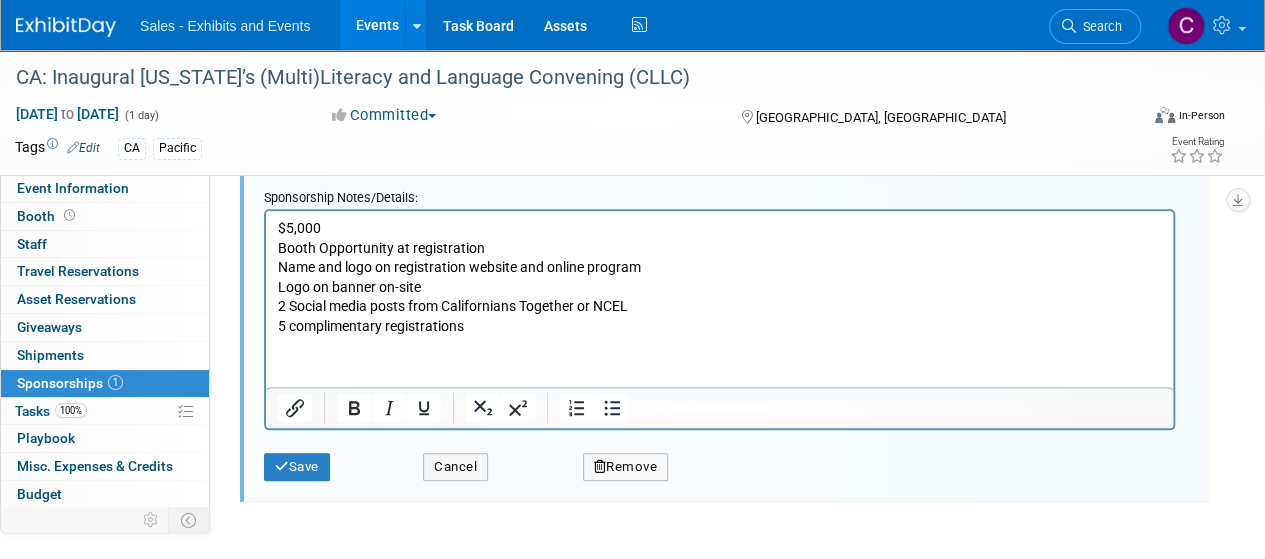 scroll, scrollTop: 621, scrollLeft: 0, axis: vertical 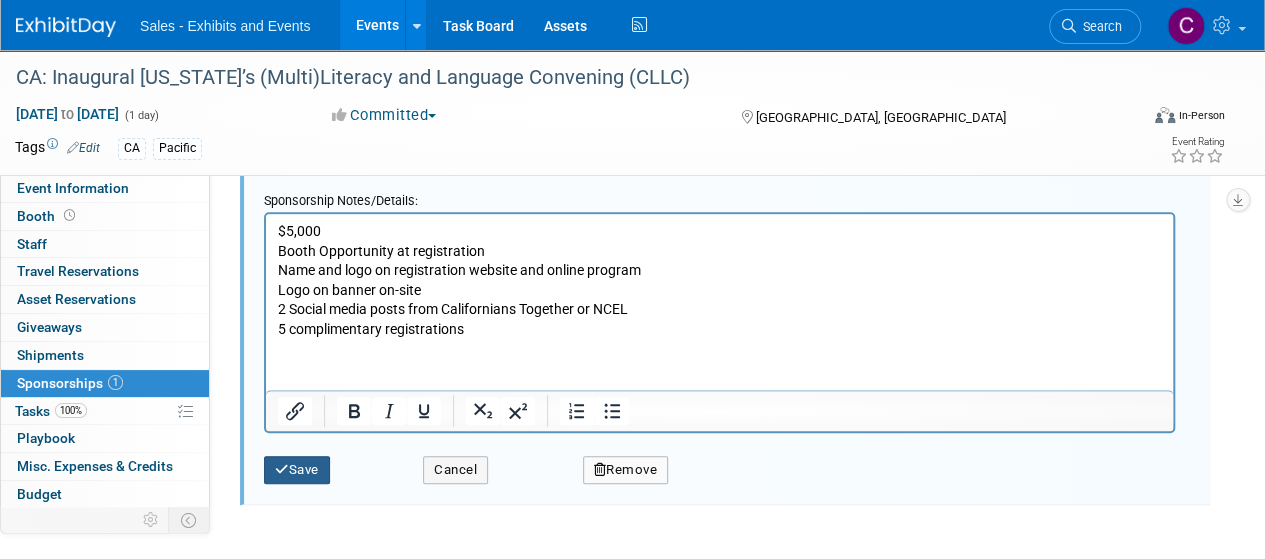 type on "Need invoice - Cristal will send along with further details" 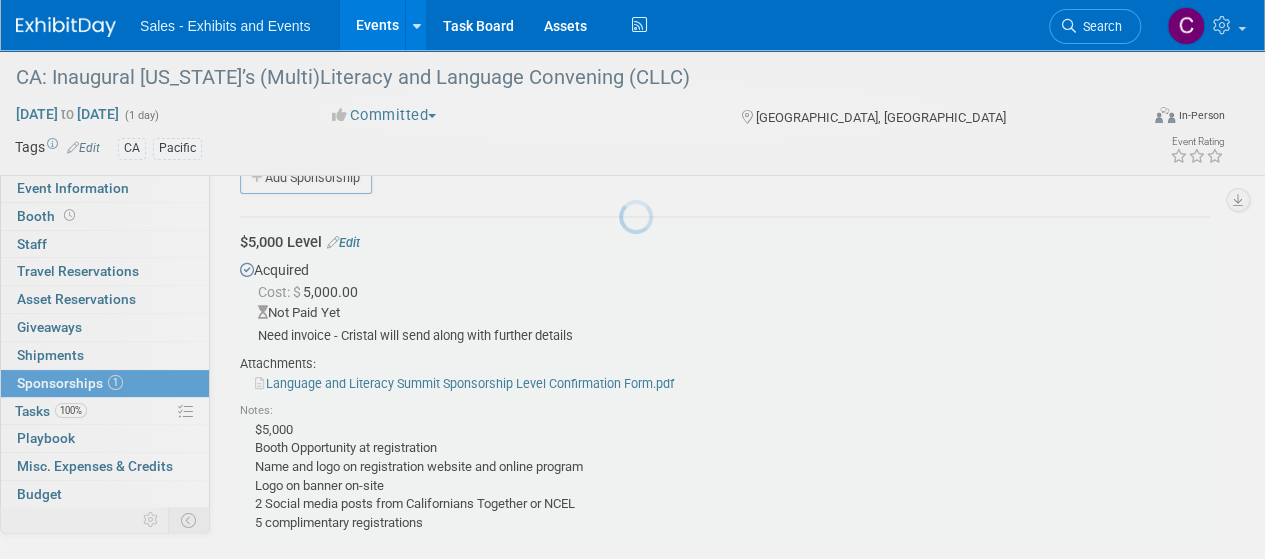 scroll, scrollTop: 29, scrollLeft: 0, axis: vertical 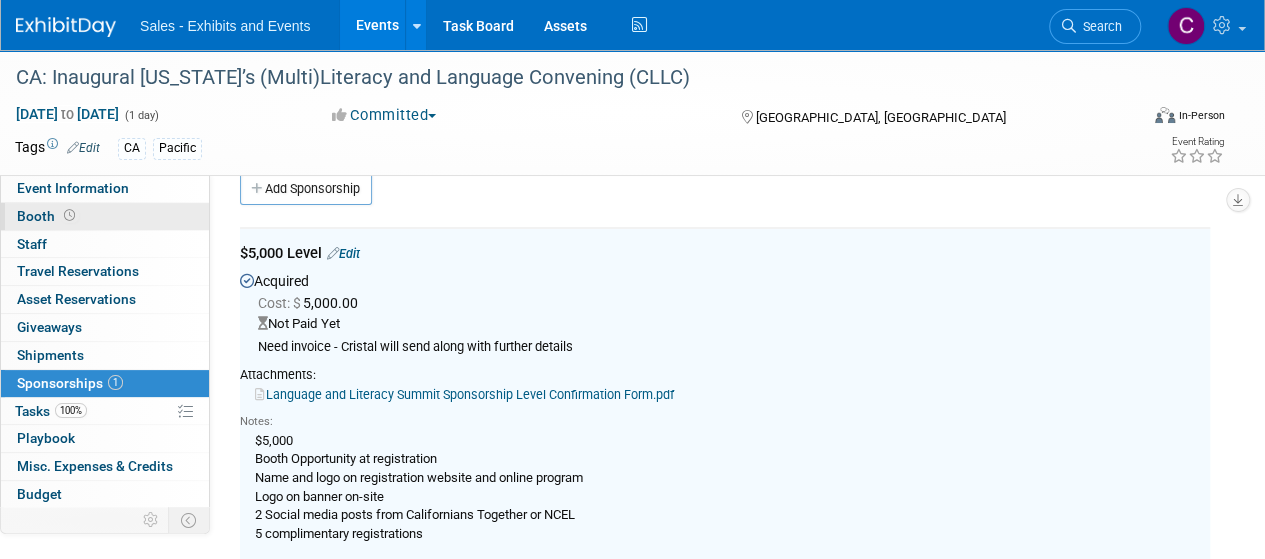 click on "Booth" at bounding box center [48, 216] 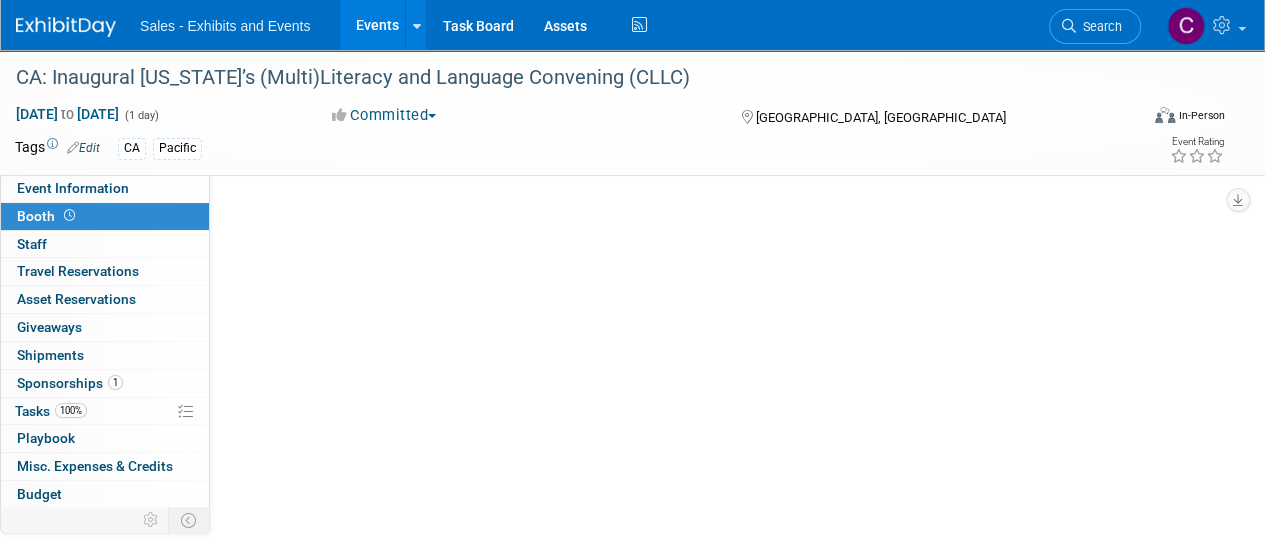 scroll, scrollTop: 0, scrollLeft: 0, axis: both 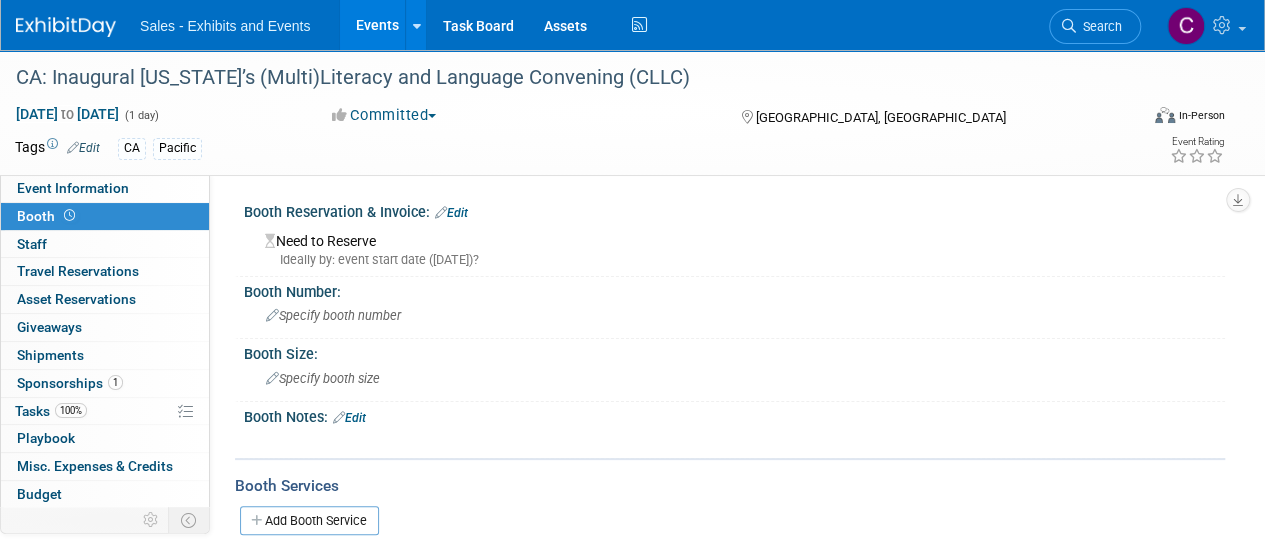 click on "Edit" at bounding box center (451, 213) 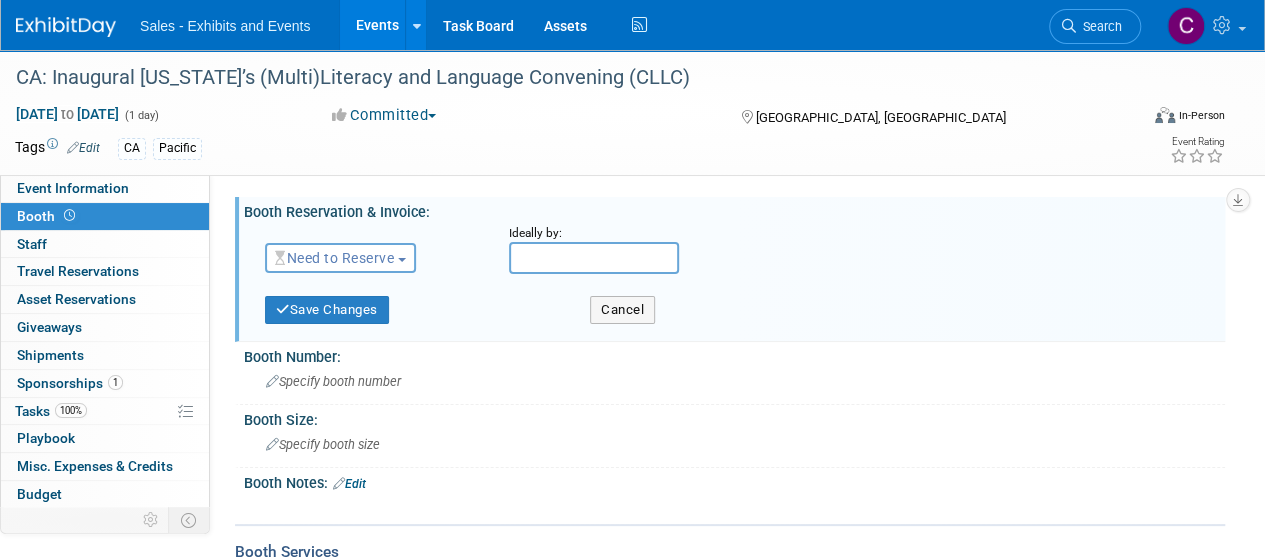 click on "Need to Reserve" at bounding box center (334, 258) 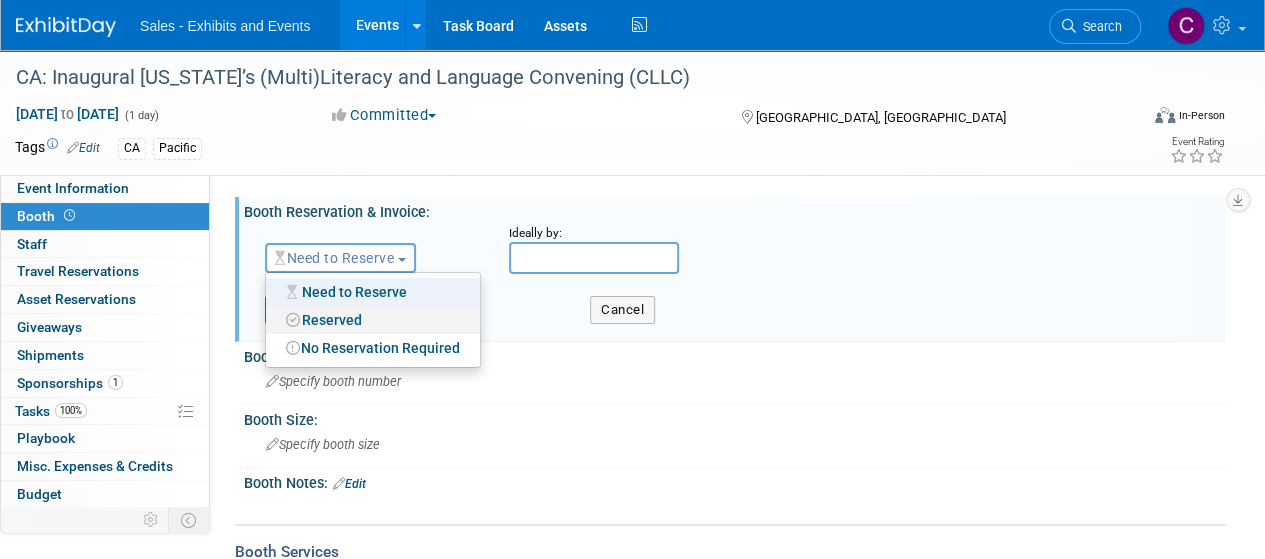 click on "Reserved" at bounding box center [373, 320] 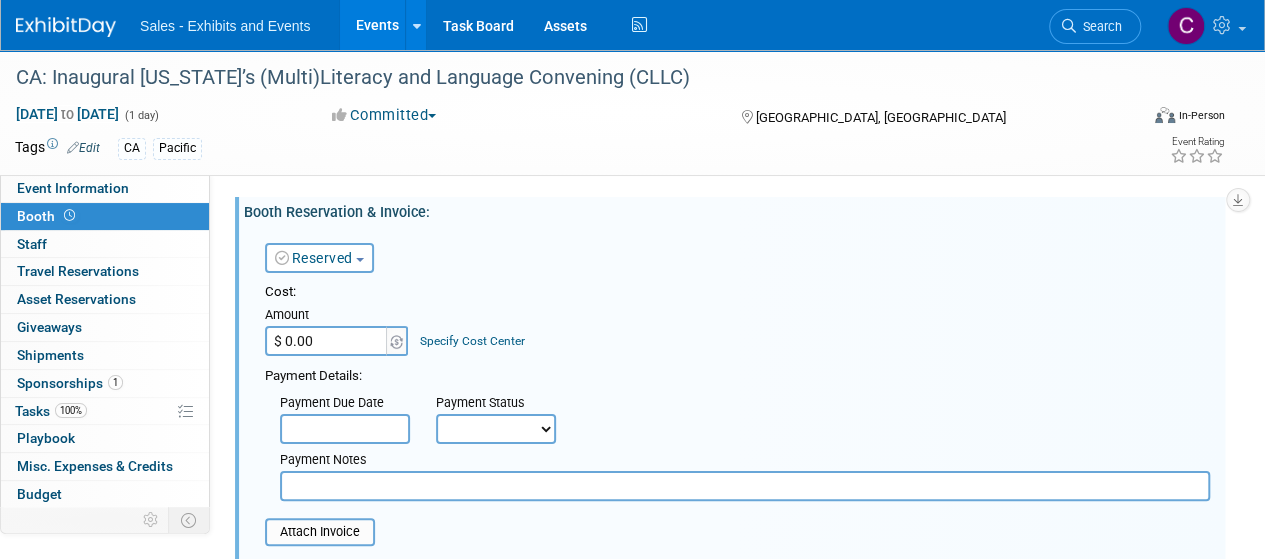 click on "Reserved" at bounding box center [314, 258] 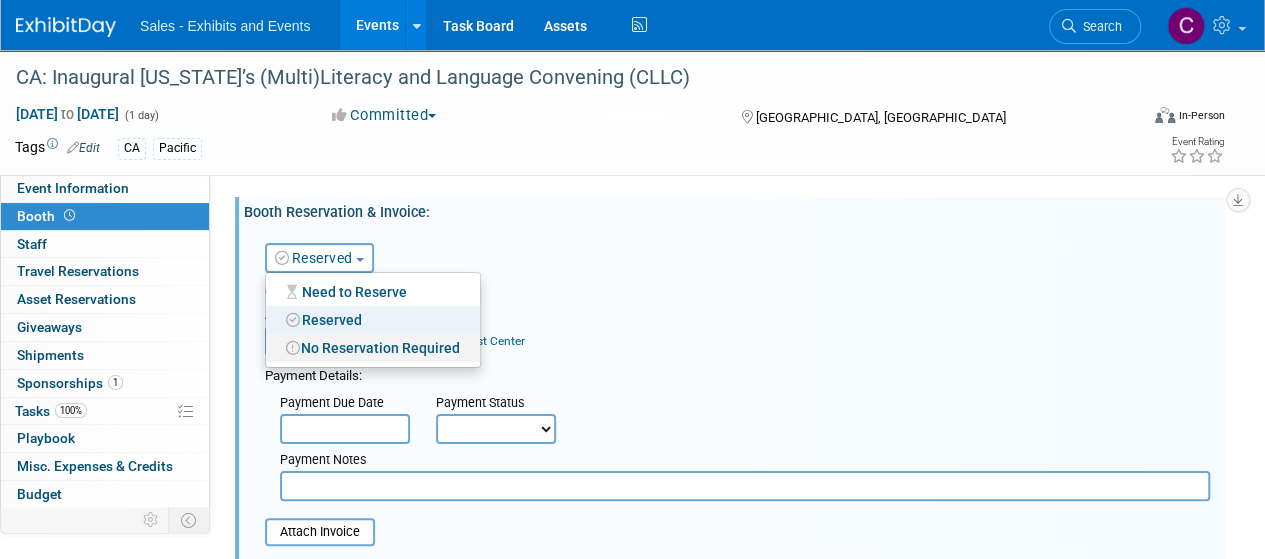 click on "No Reservation Required" at bounding box center [373, 348] 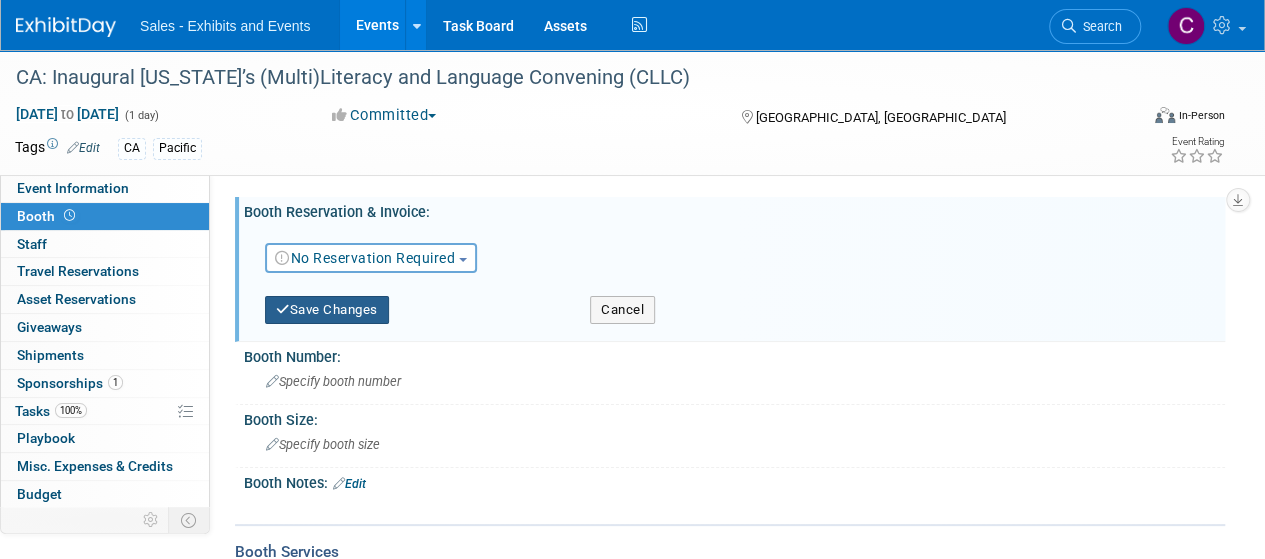 click on "Save Changes" at bounding box center (327, 310) 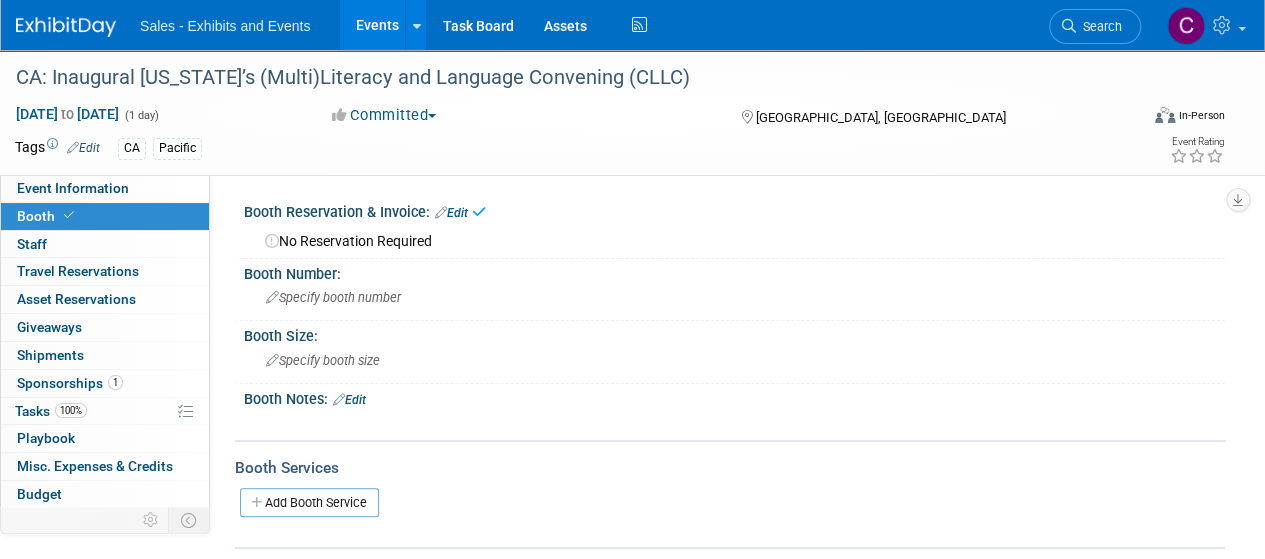 click on "Edit" at bounding box center [349, 400] 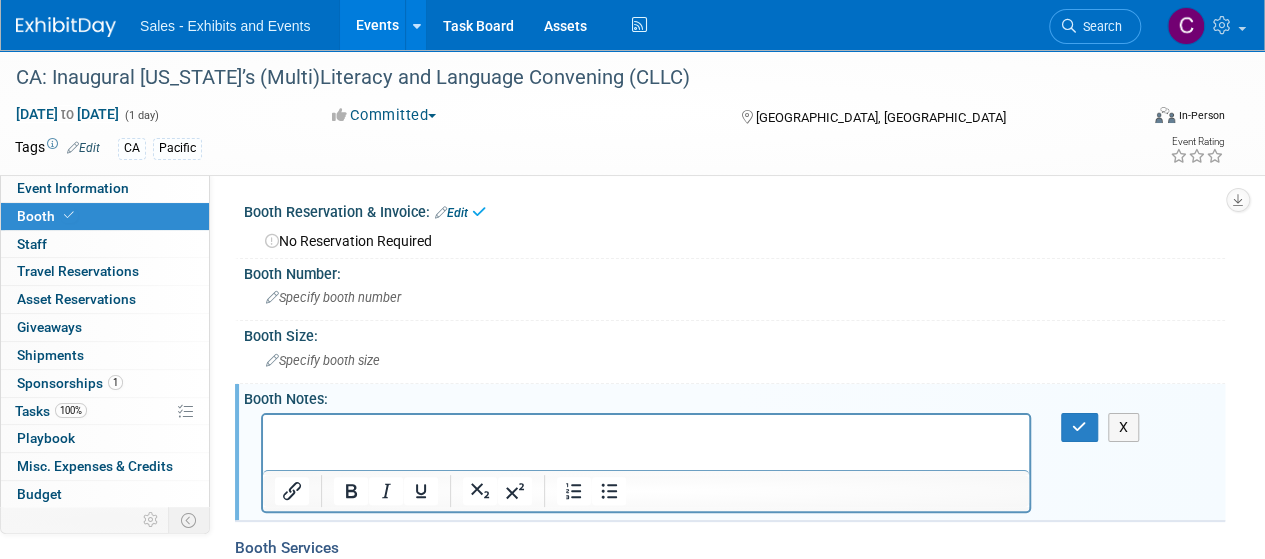 scroll, scrollTop: 0, scrollLeft: 0, axis: both 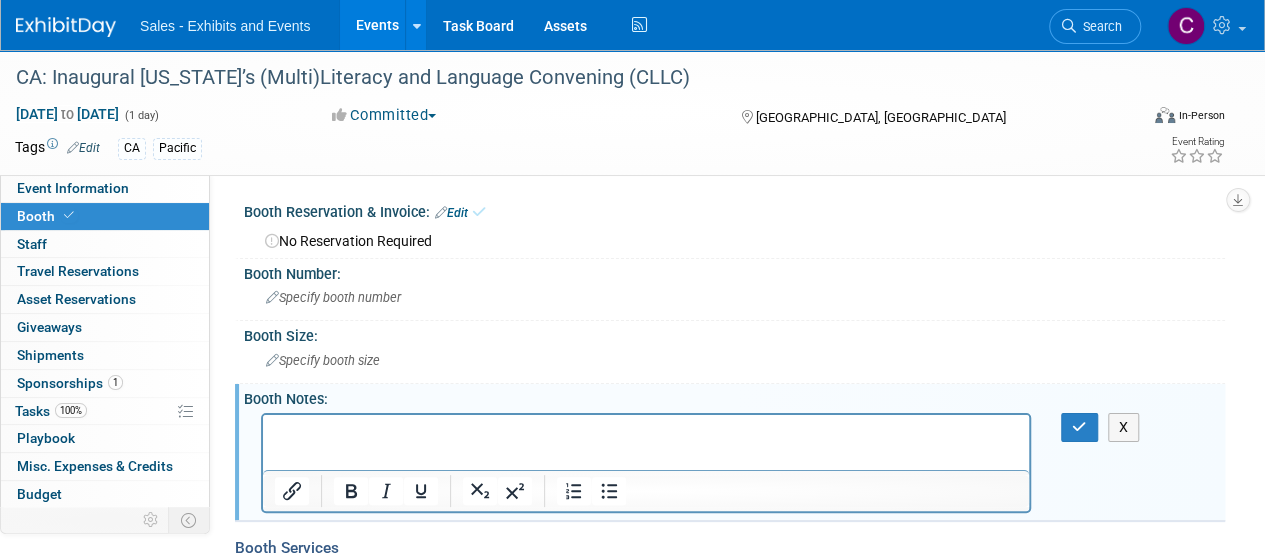 type 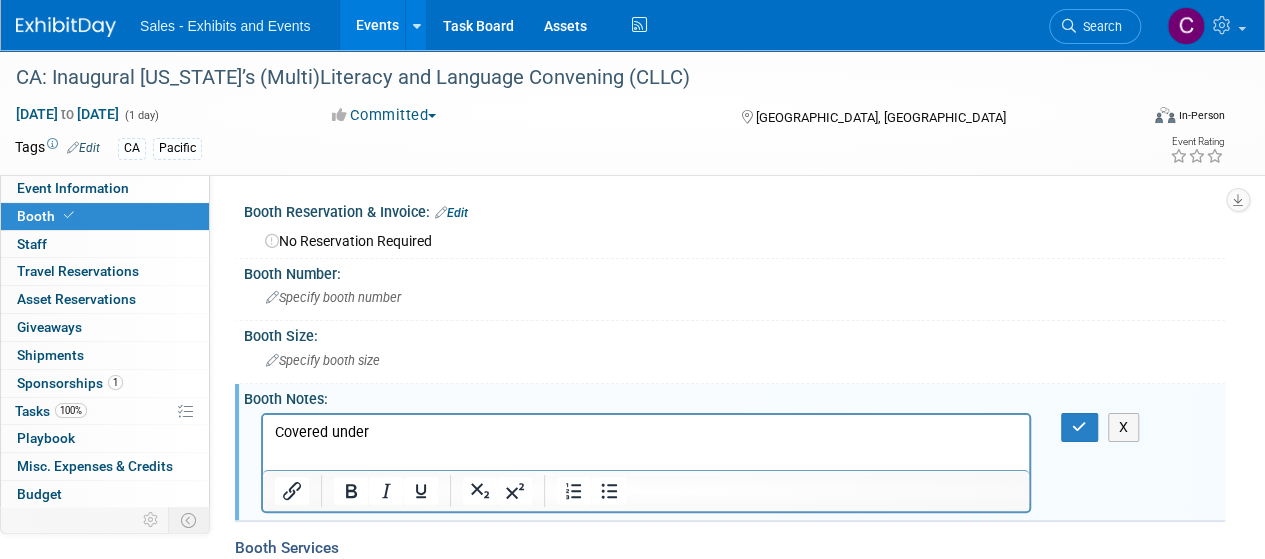 click on "Covered under" at bounding box center (646, 432) 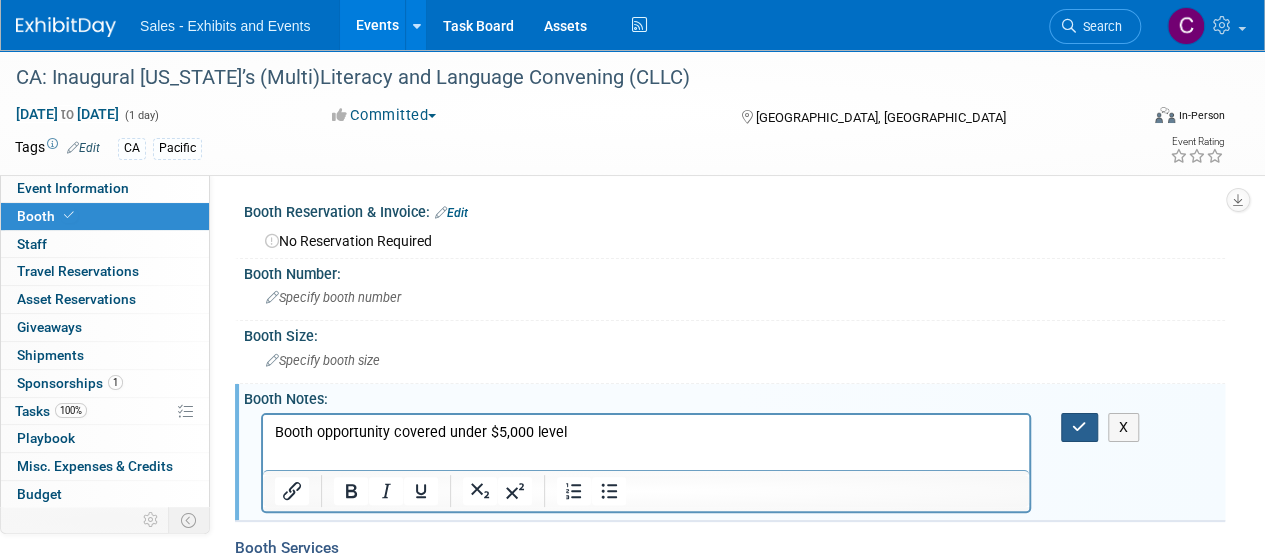 click at bounding box center [1079, 427] 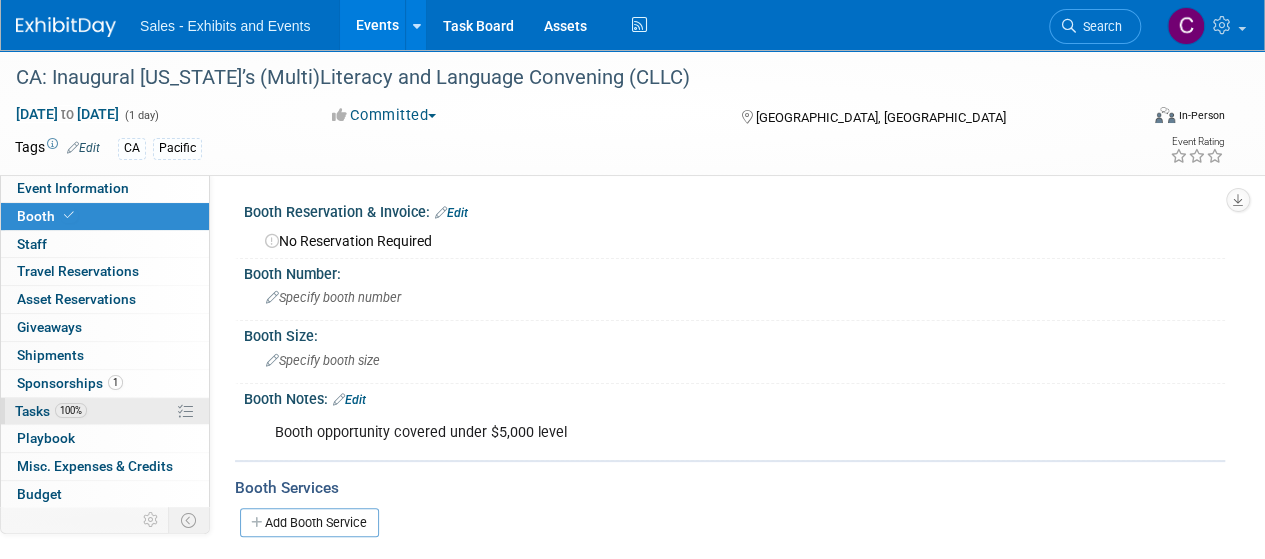 click on "Tasks 100%" at bounding box center [51, 411] 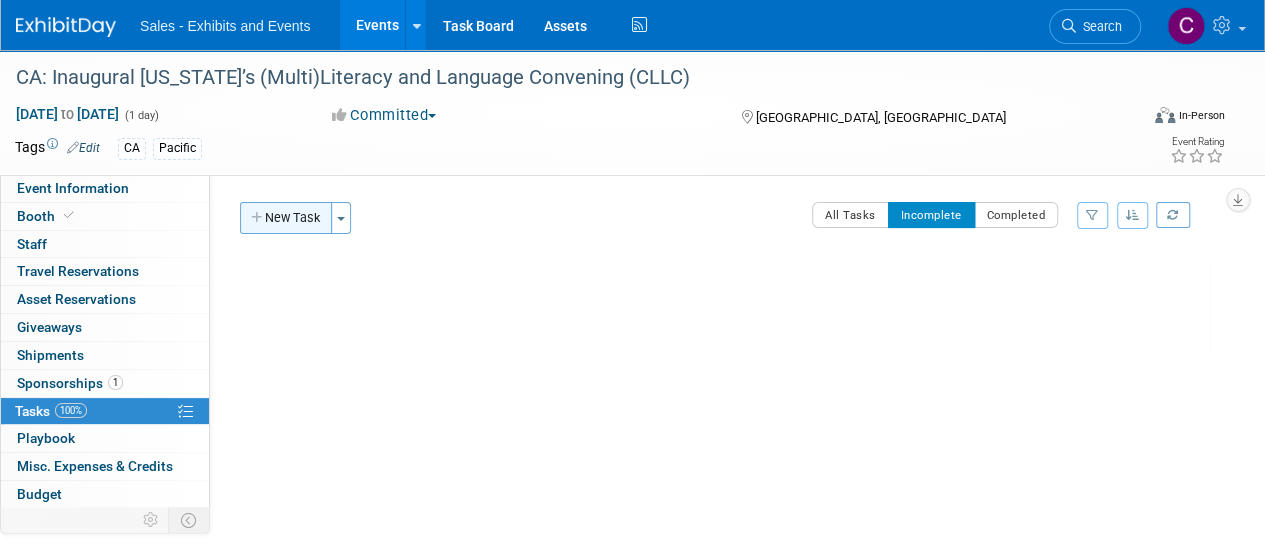 click on "New Task" at bounding box center [286, 218] 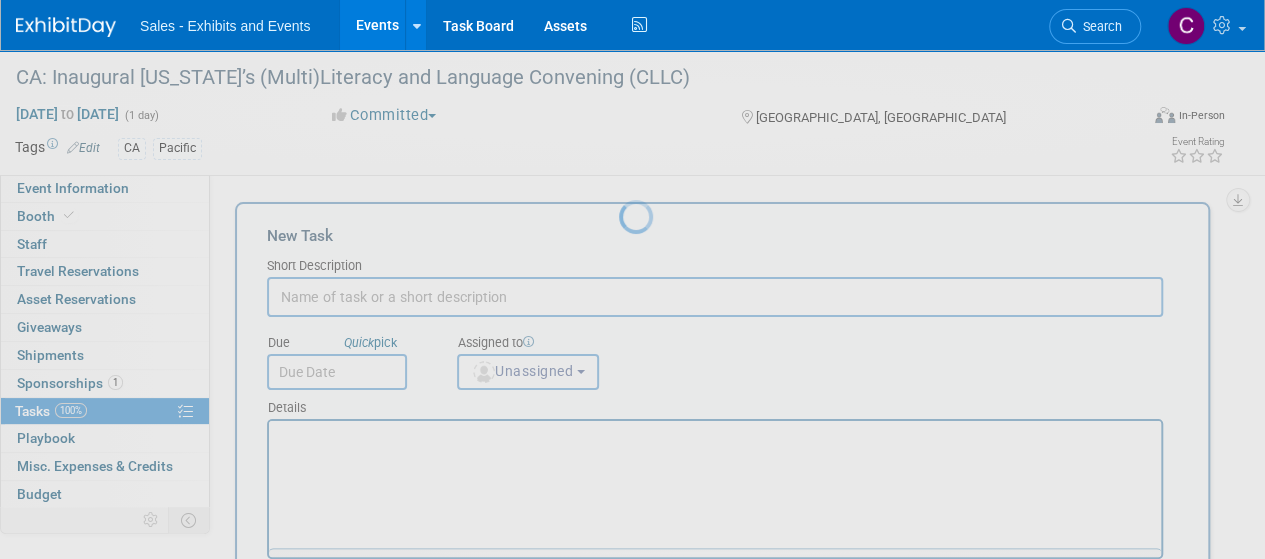 scroll, scrollTop: 0, scrollLeft: 0, axis: both 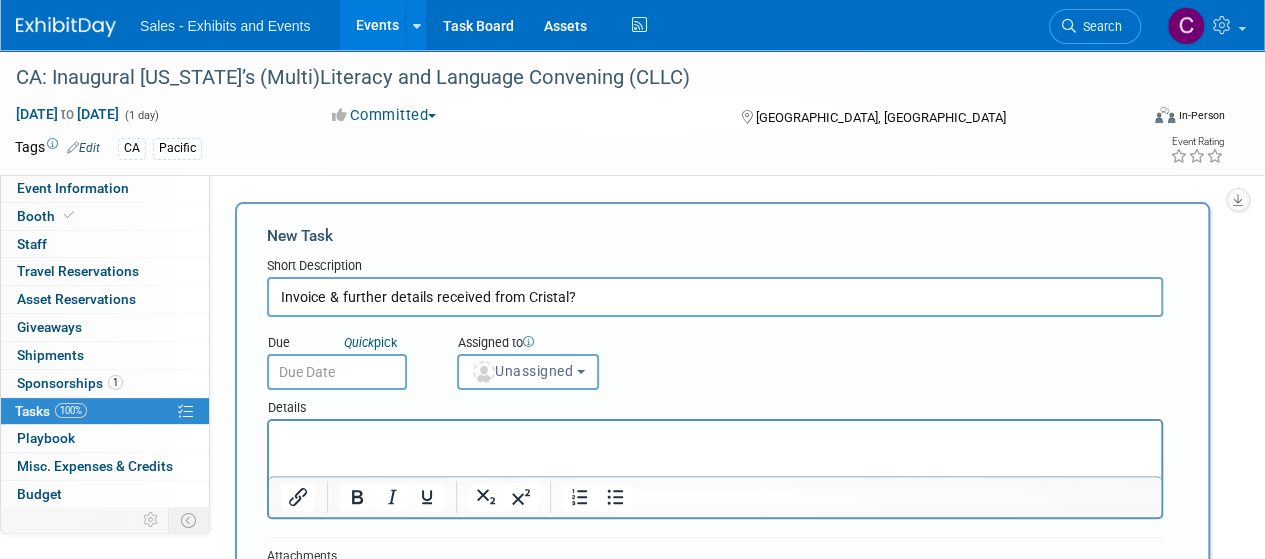 type on "Invoice & further details received from Cristal?" 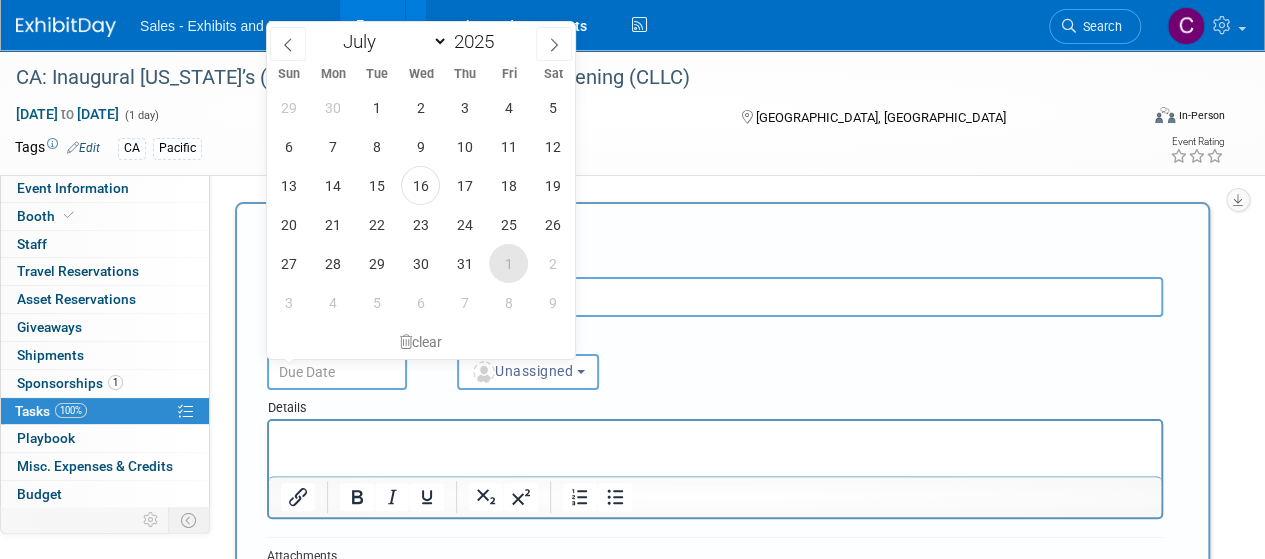 click on "1" at bounding box center [508, 263] 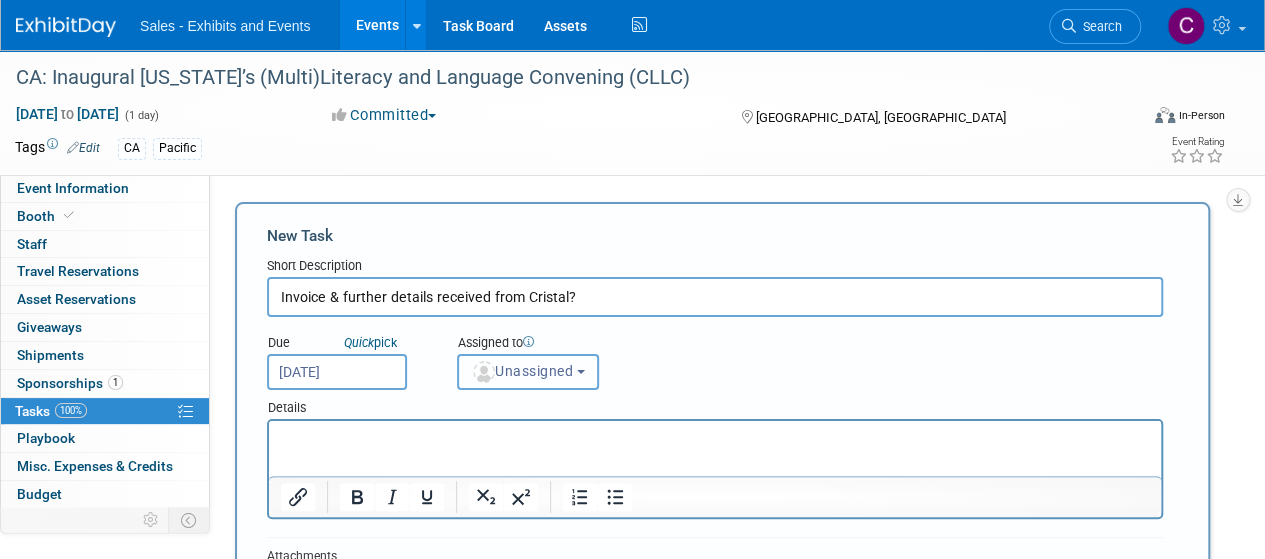 click on "Unassigned" at bounding box center (522, 371) 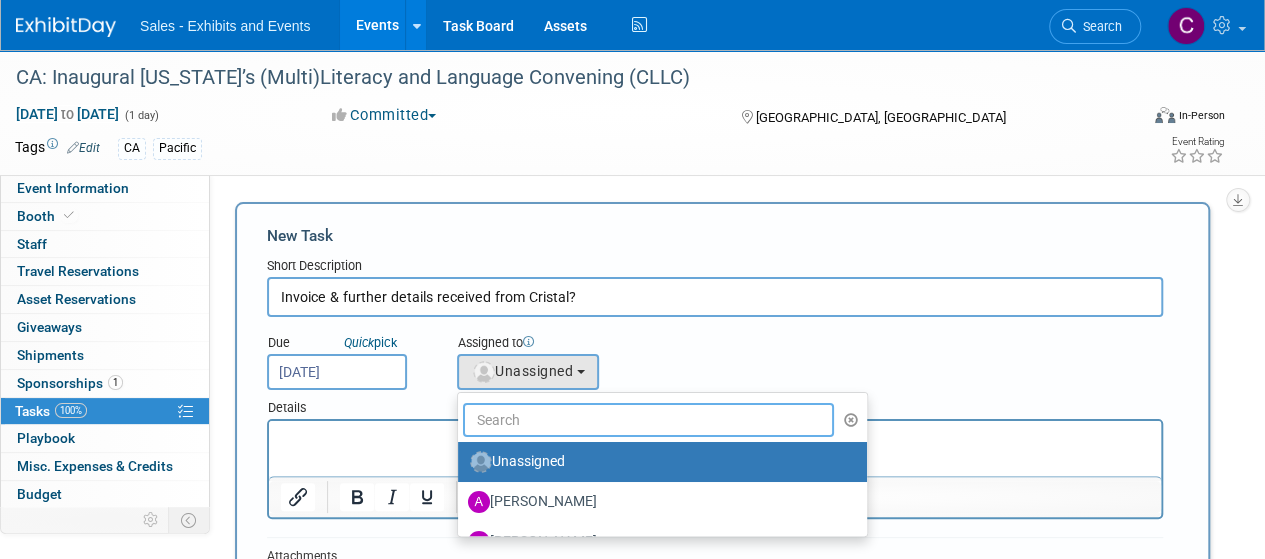 click at bounding box center (648, 420) 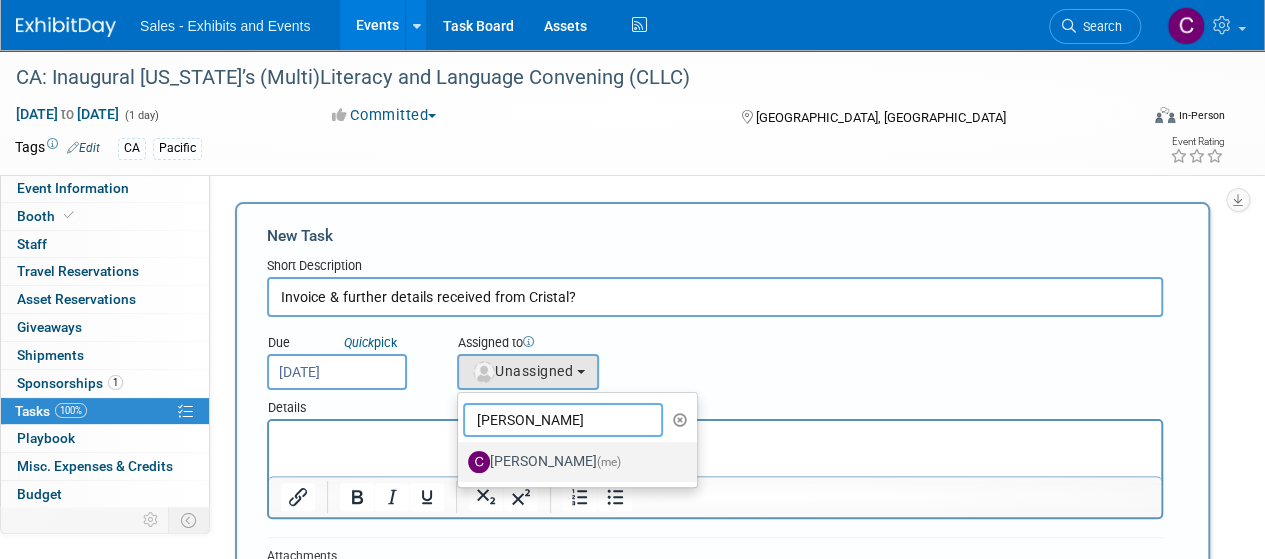 type on "christin" 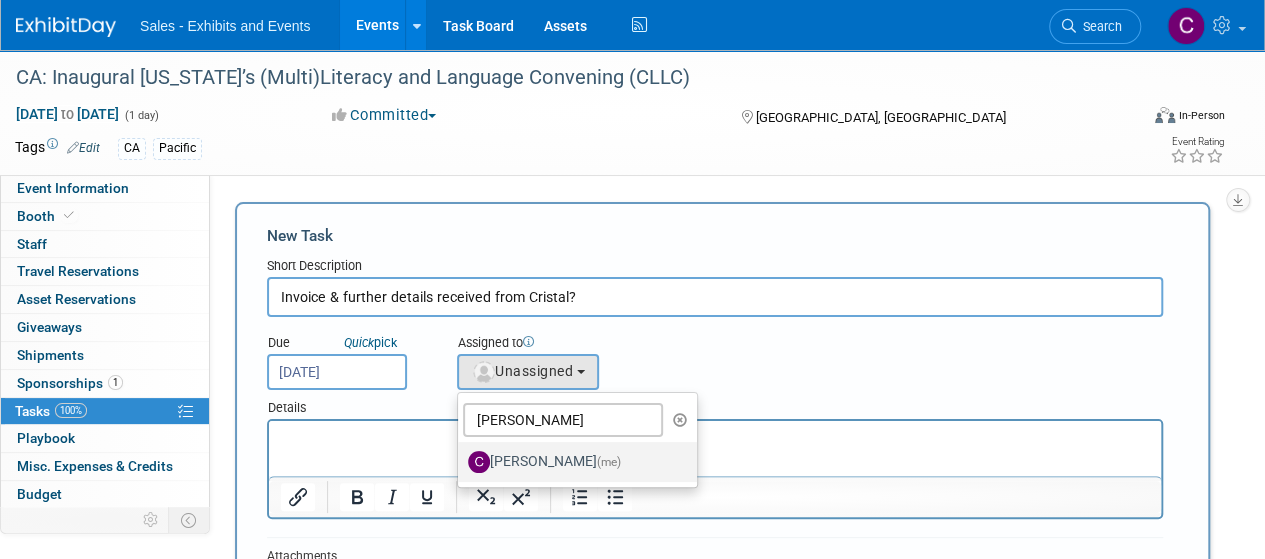 click on "Christine Lurz
(me)" at bounding box center (572, 462) 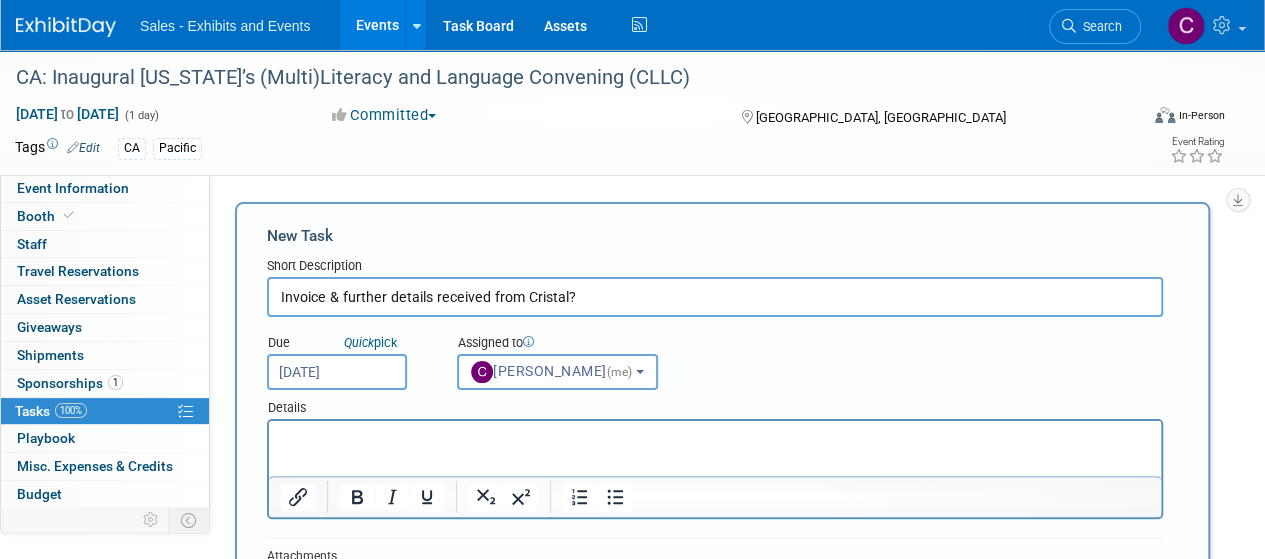 click at bounding box center [715, 439] 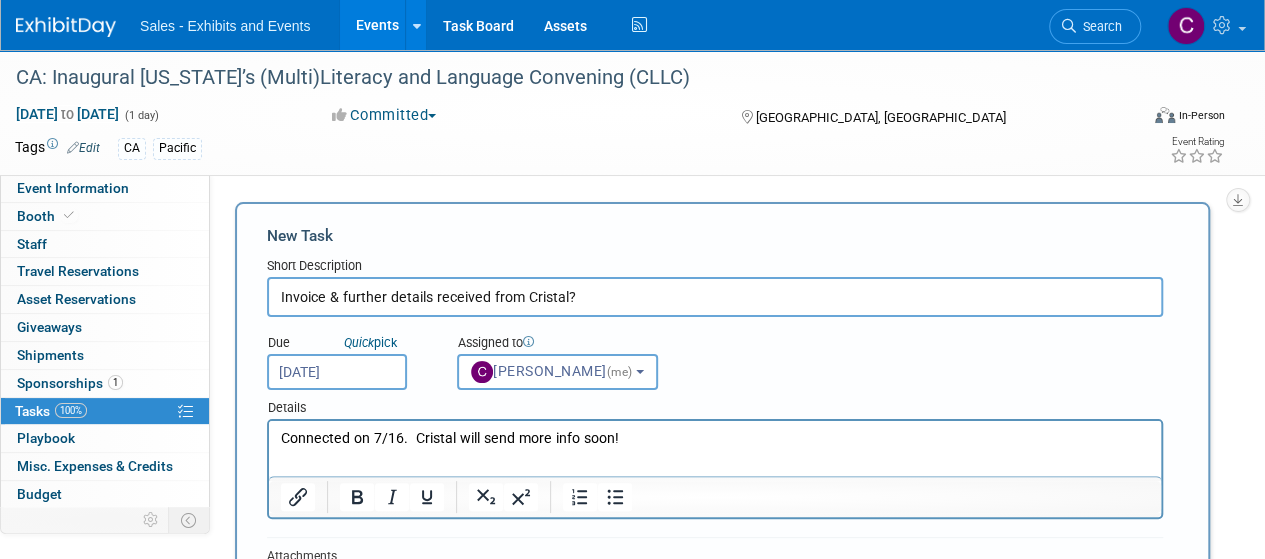 click on "Connected on 7/16.  Cristal will send more info soon!" at bounding box center [715, 439] 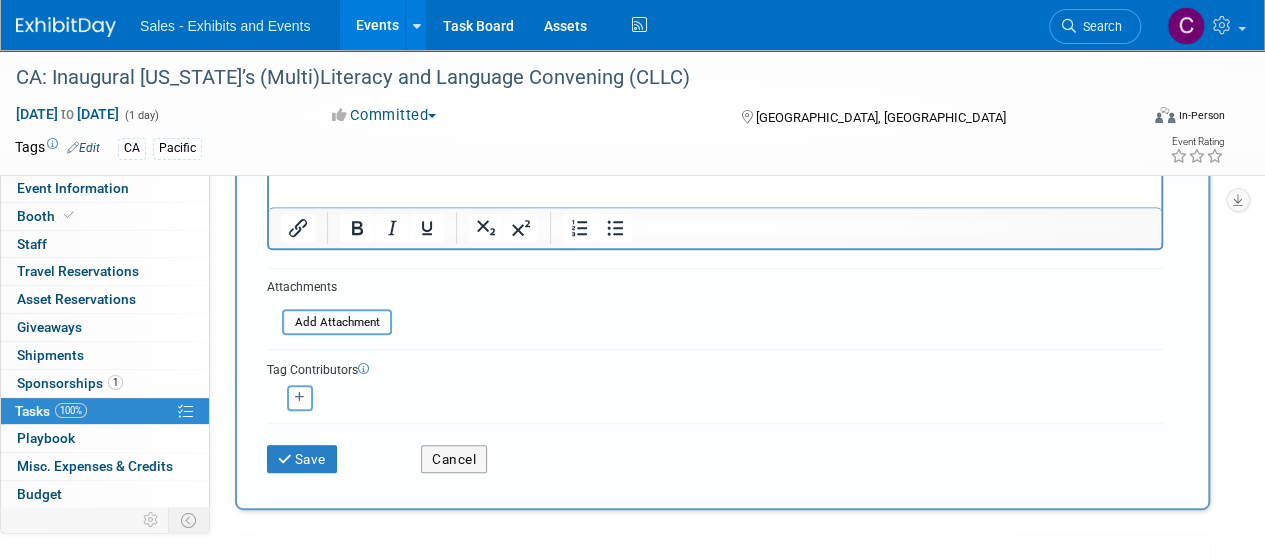 scroll, scrollTop: 278, scrollLeft: 0, axis: vertical 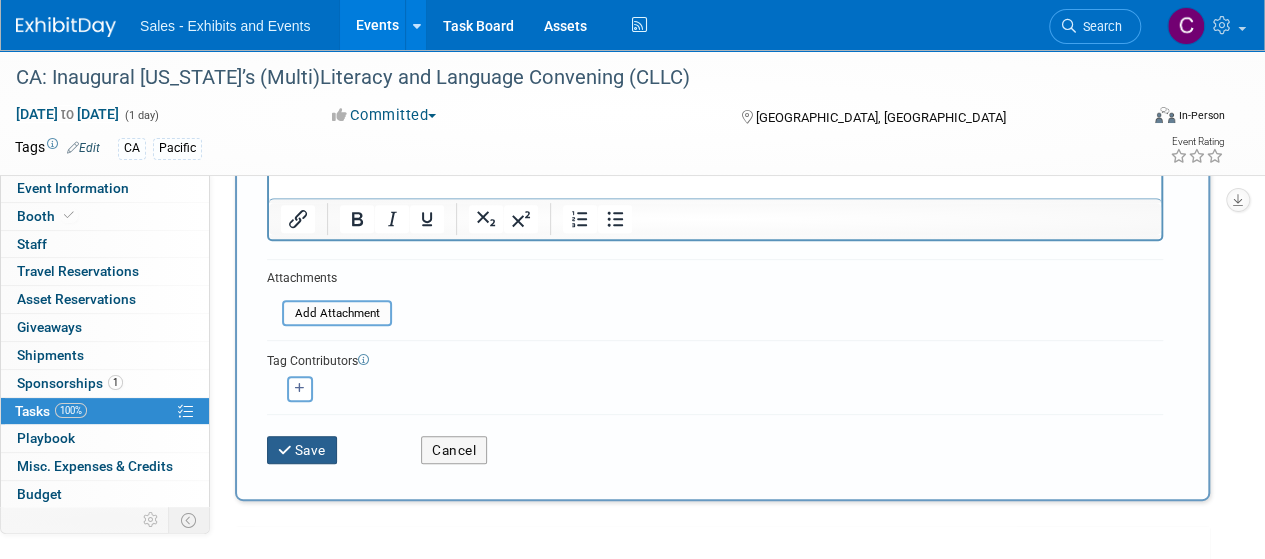 click on "Save" at bounding box center [302, 450] 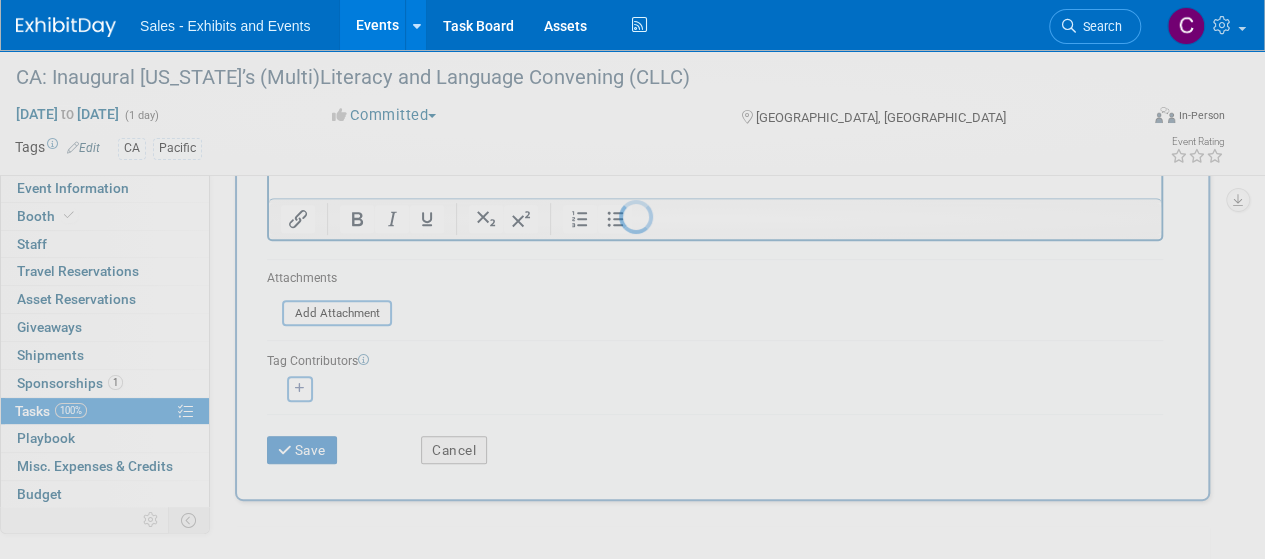 scroll, scrollTop: 68, scrollLeft: 0, axis: vertical 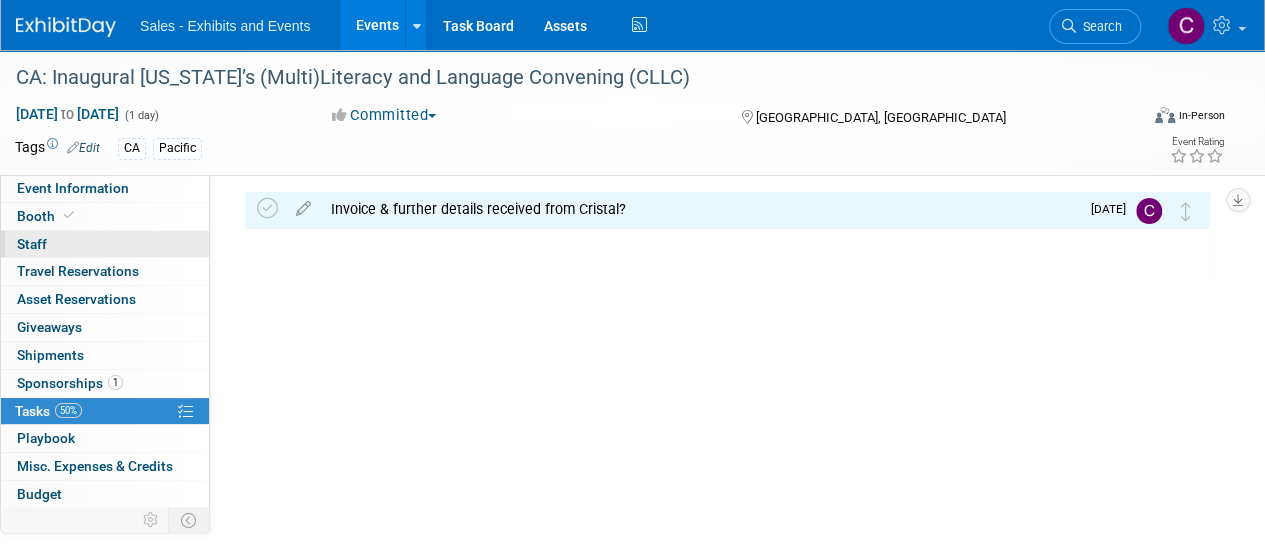 click on "0
Staff 0" at bounding box center (105, 244) 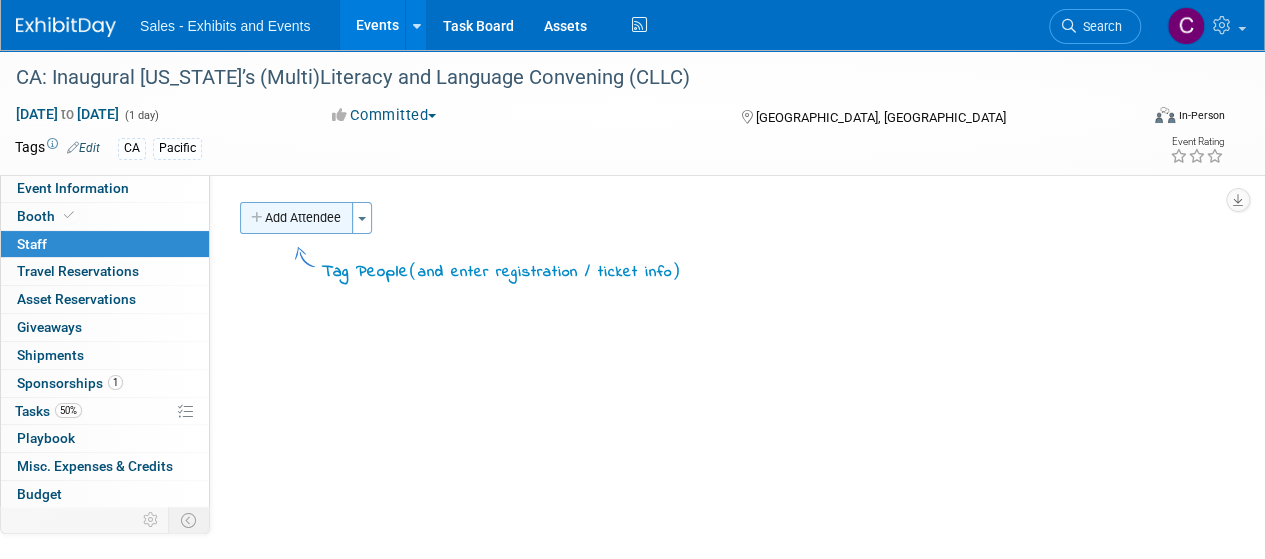 click on "Add Attendee" at bounding box center [296, 218] 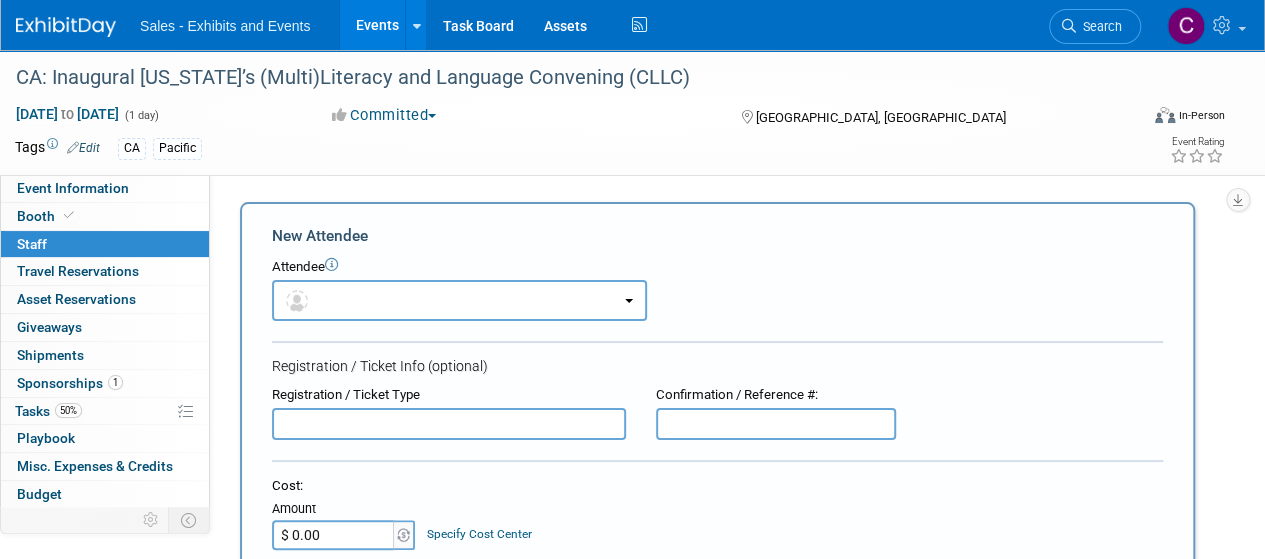 scroll, scrollTop: 0, scrollLeft: 0, axis: both 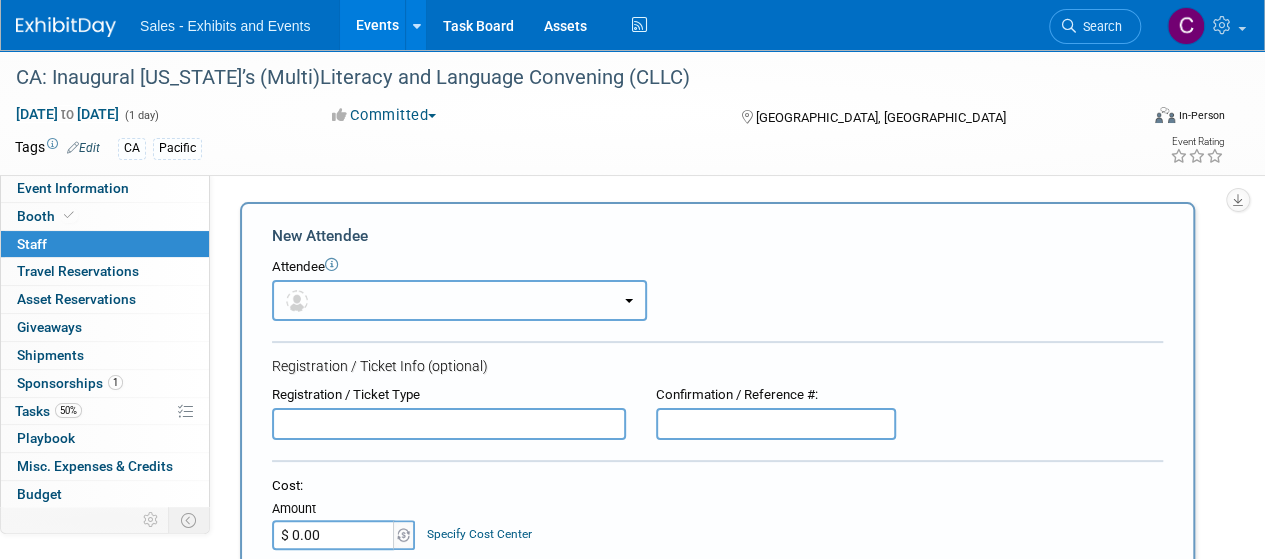 click at bounding box center (459, 300) 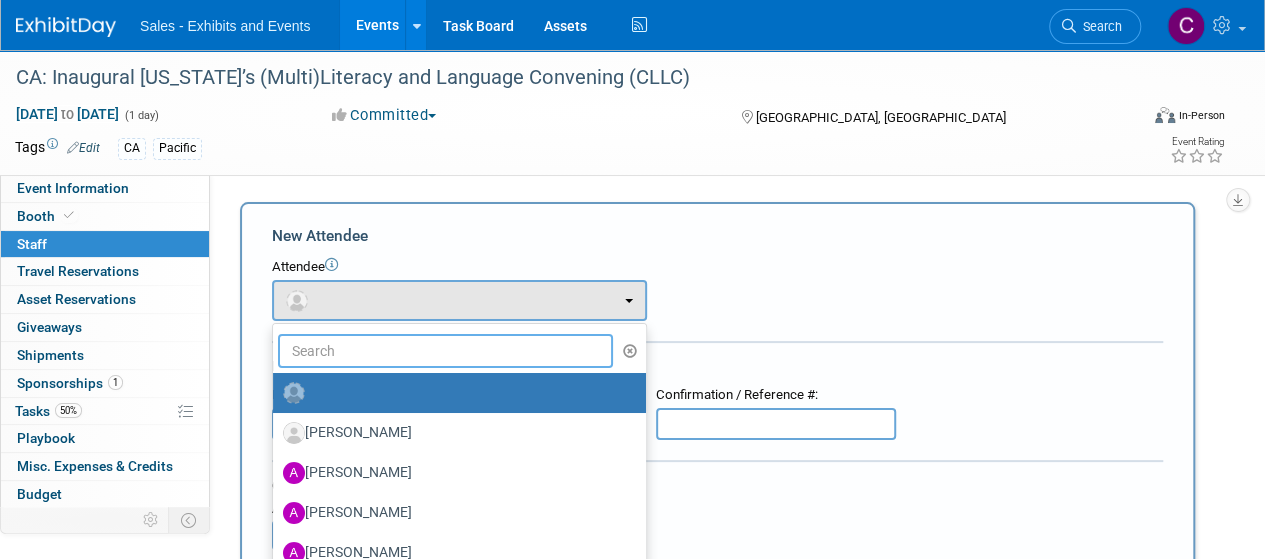 click at bounding box center [445, 351] 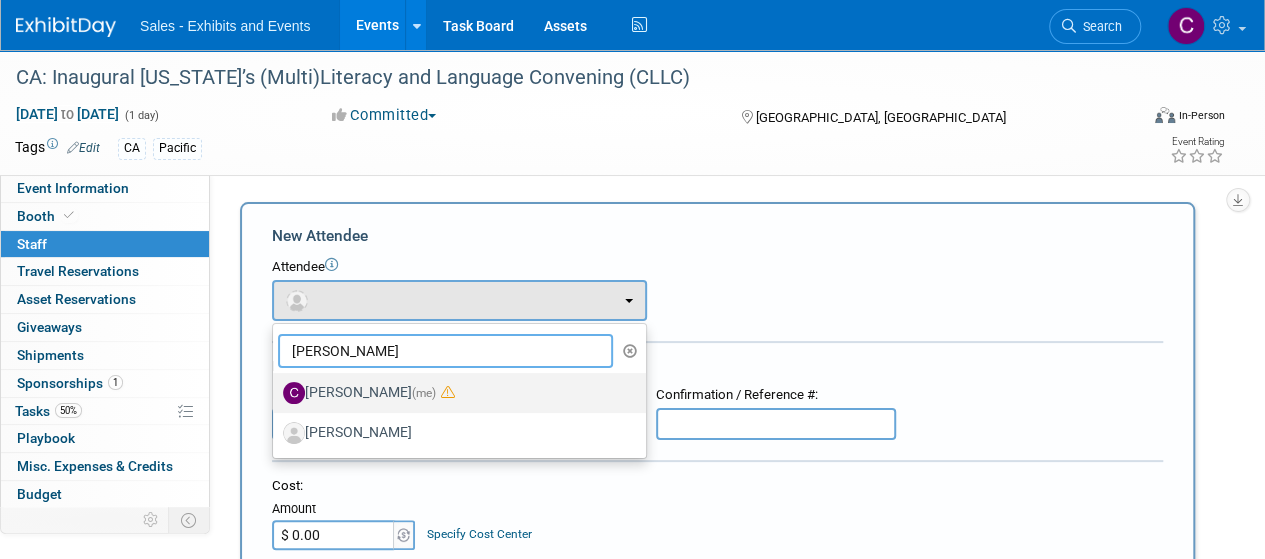 type on "christine" 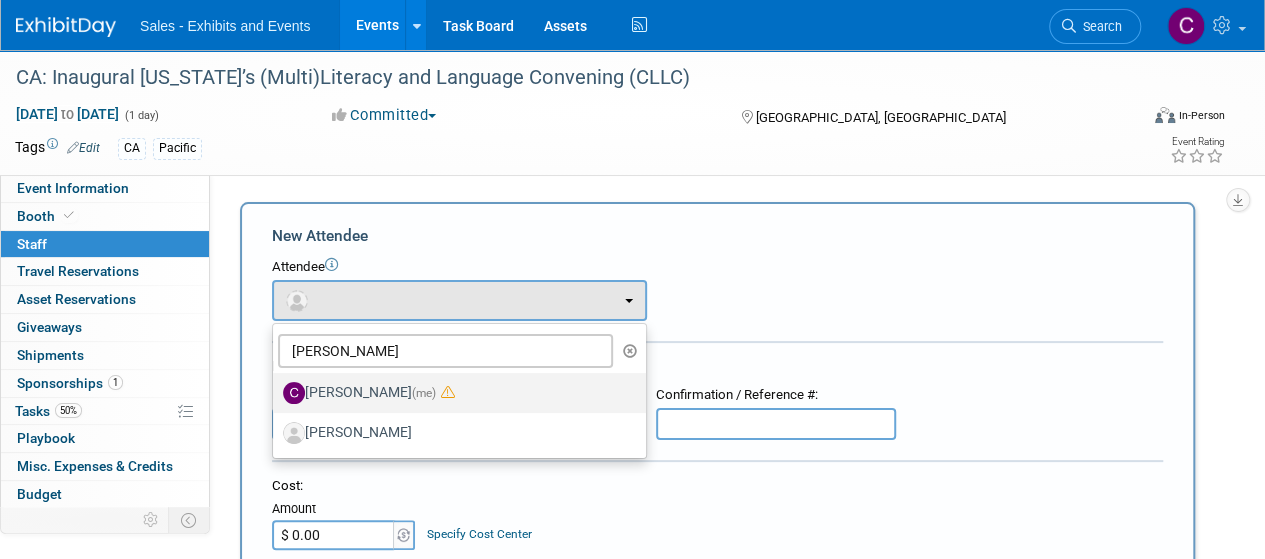 click on "Christine Lurz
(me)" at bounding box center [454, 393] 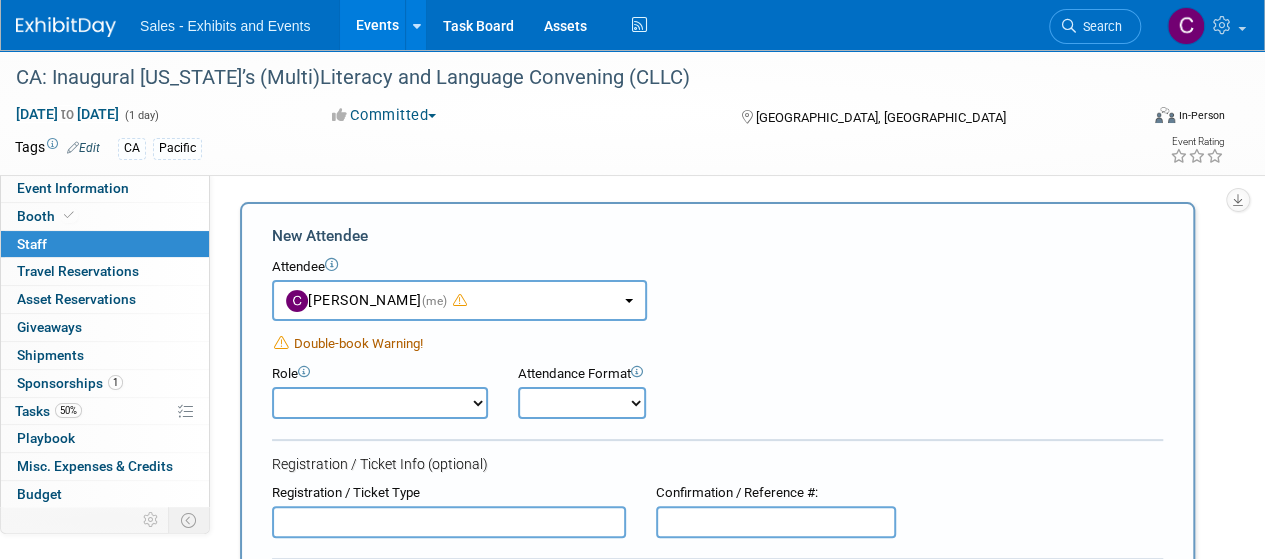 click on "Author
Demonstrator
Host
Planner
Presenter
Product Rep
Sales Representative" at bounding box center (380, 403) 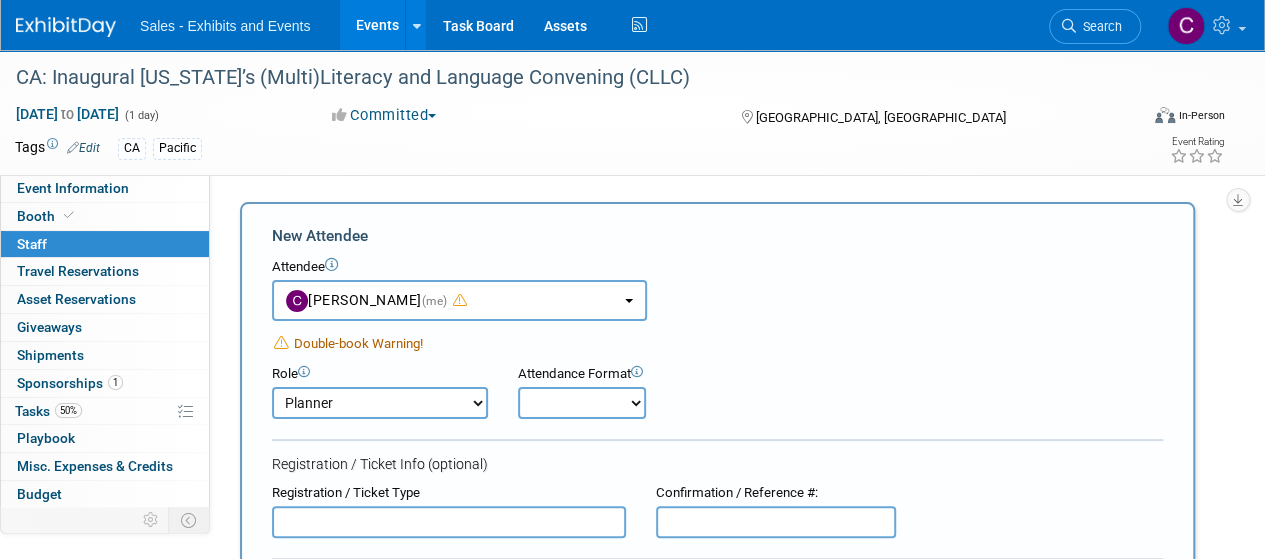 click on "Author
Demonstrator
Host
Planner
Presenter
Product Rep
Sales Representative" at bounding box center (380, 403) 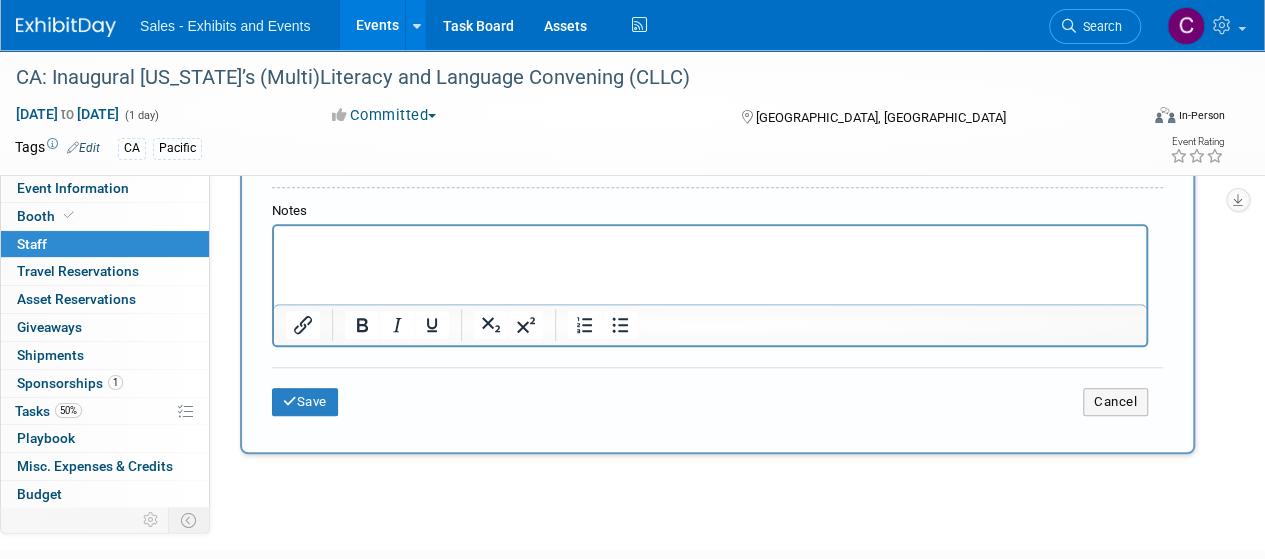 scroll, scrollTop: 654, scrollLeft: 0, axis: vertical 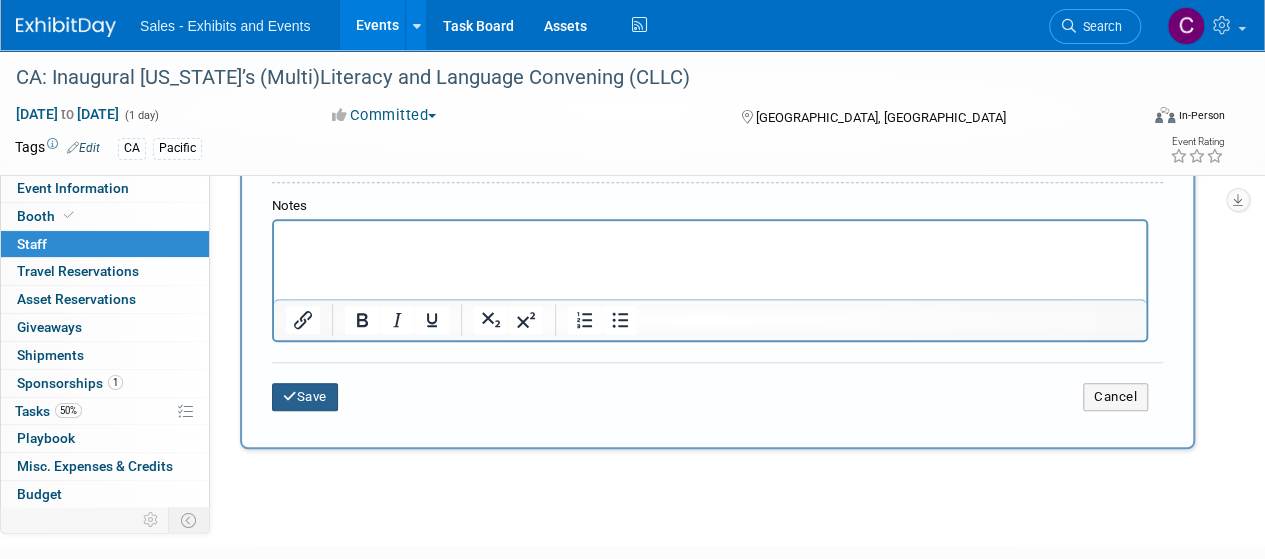 click on "Save" at bounding box center [305, 397] 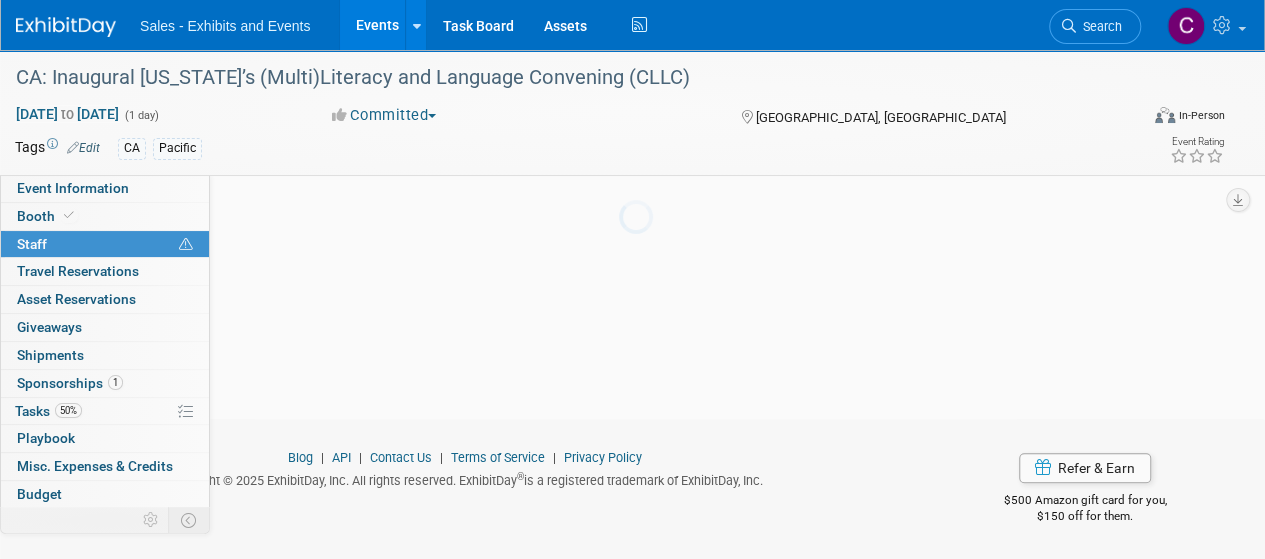 scroll, scrollTop: 244, scrollLeft: 0, axis: vertical 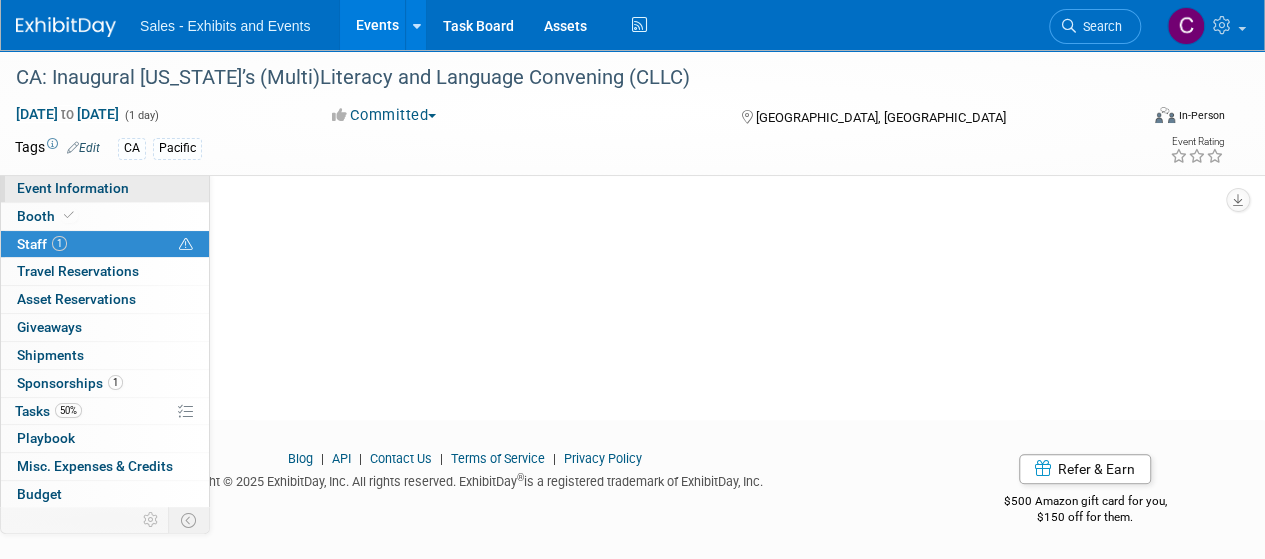 click on "Event Information" at bounding box center (73, 188) 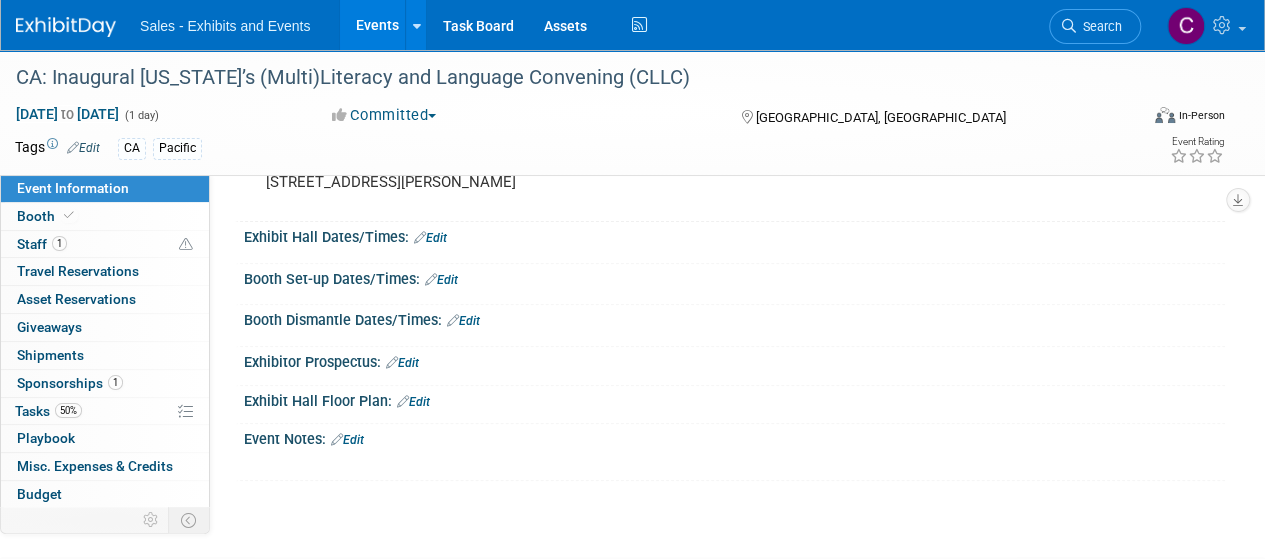 scroll, scrollTop: 214, scrollLeft: 0, axis: vertical 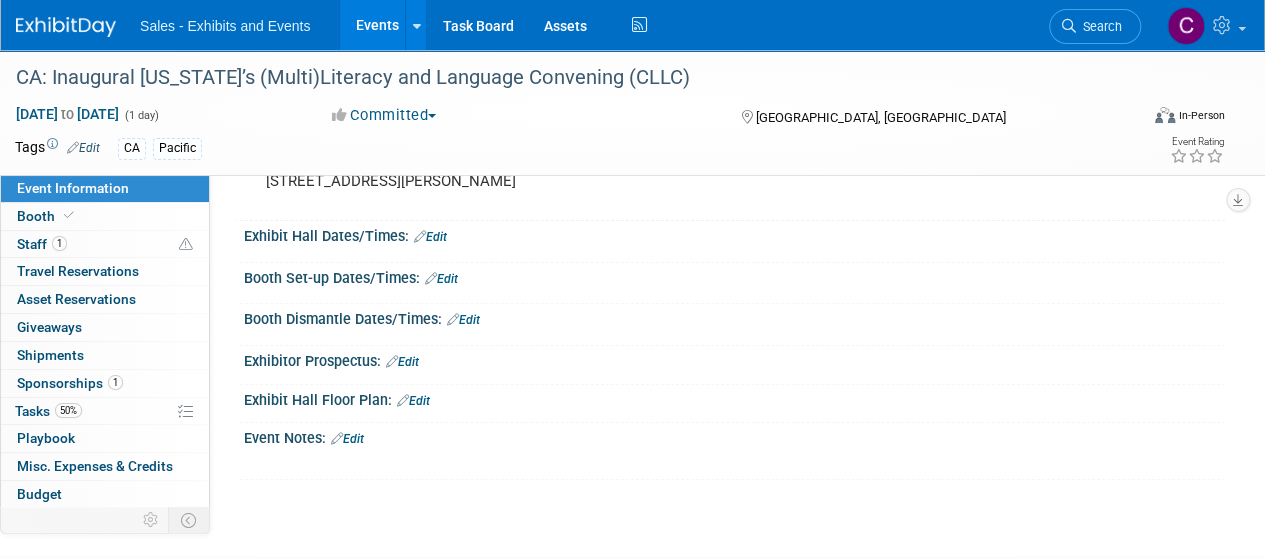 click on "Event Notes:
Edit" at bounding box center (734, 436) 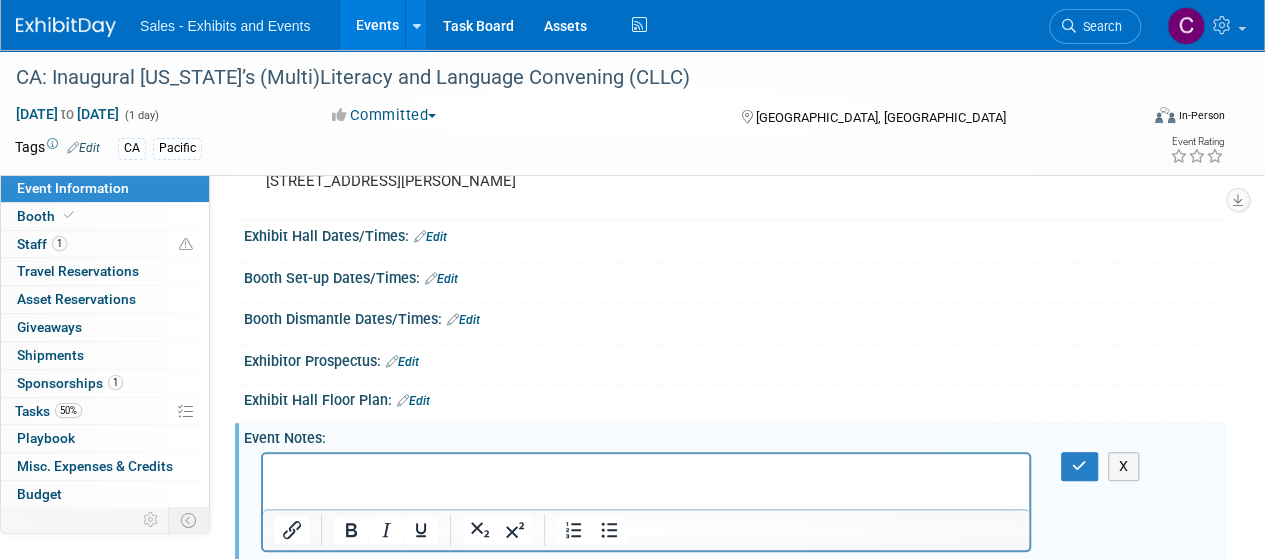 scroll, scrollTop: 0, scrollLeft: 0, axis: both 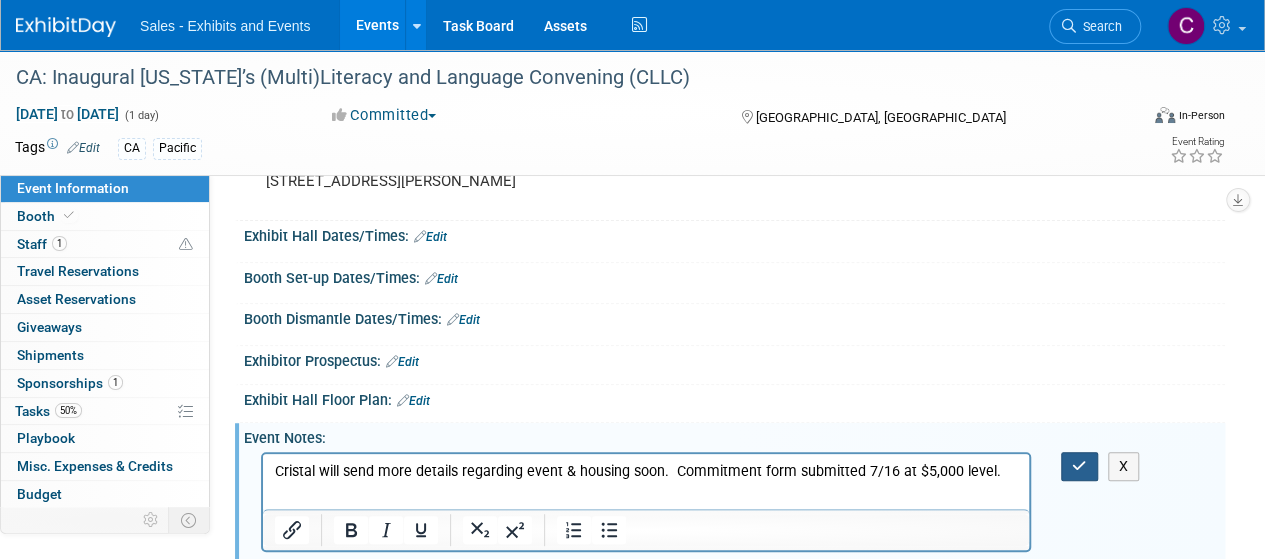 click at bounding box center (1079, 466) 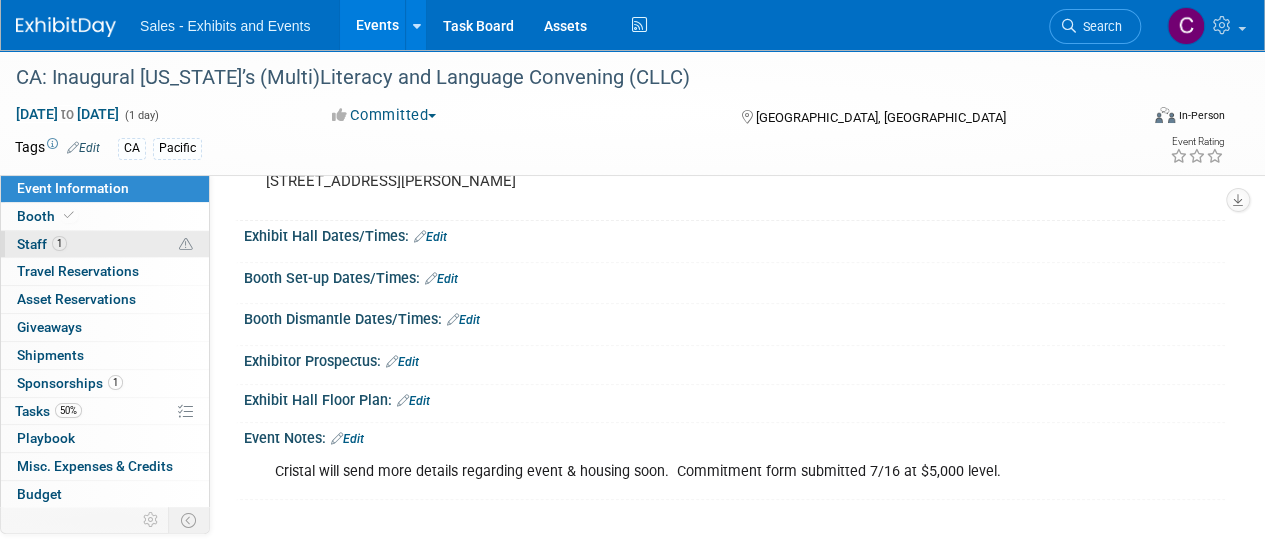click on "Staff 1" at bounding box center [42, 244] 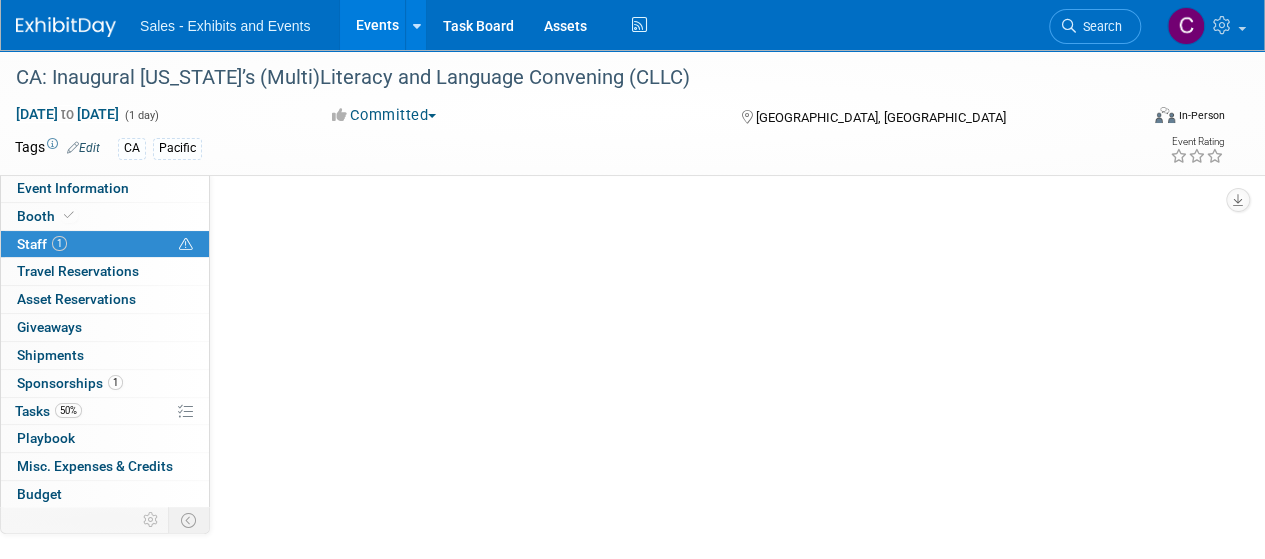 scroll, scrollTop: 0, scrollLeft: 0, axis: both 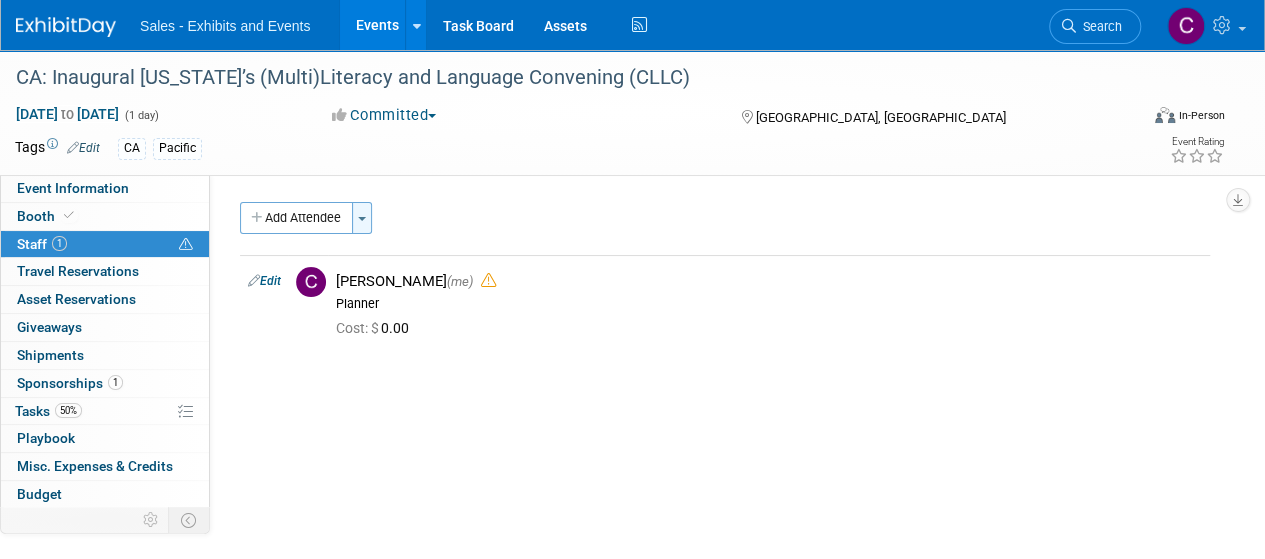 click on "Toggle Dropdown" at bounding box center [362, 218] 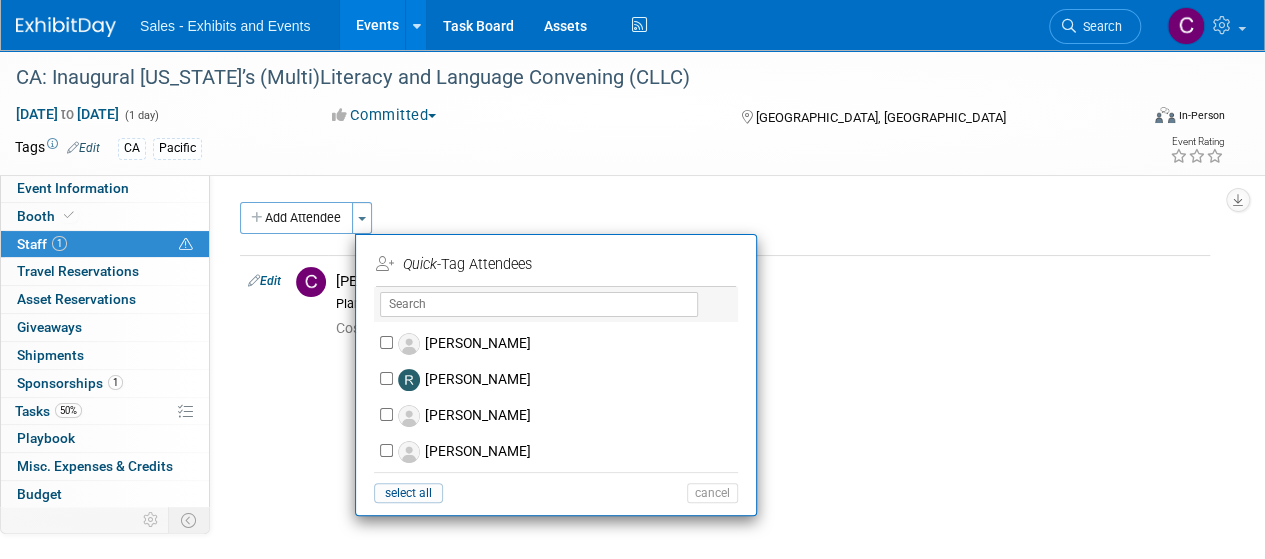 scroll, scrollTop: 7016, scrollLeft: 0, axis: vertical 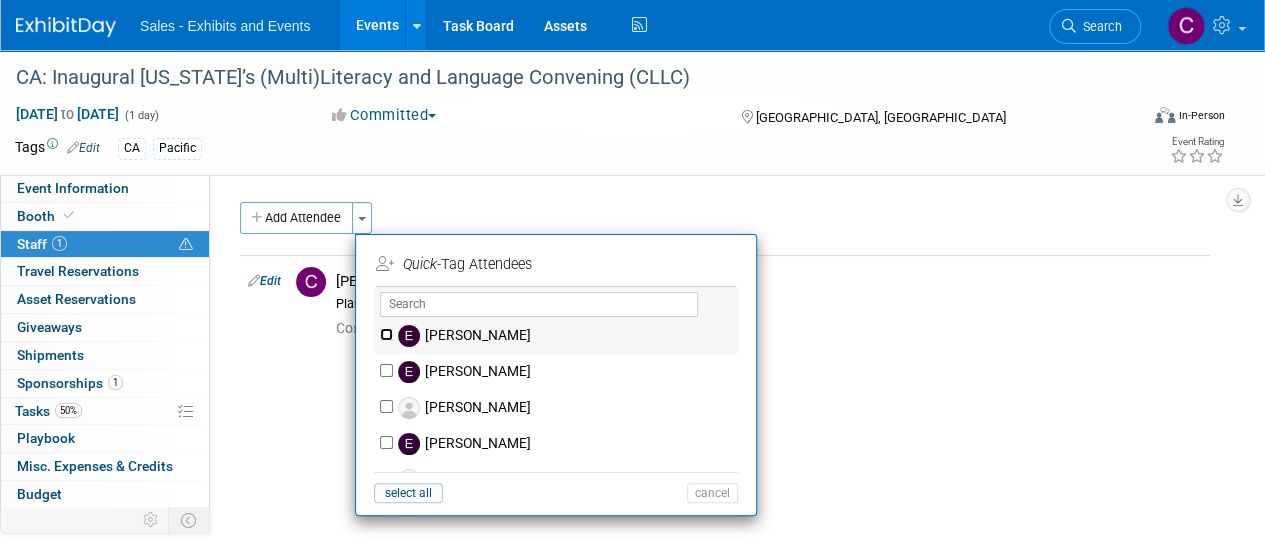 click on "Elda Garcia" at bounding box center [386, 334] 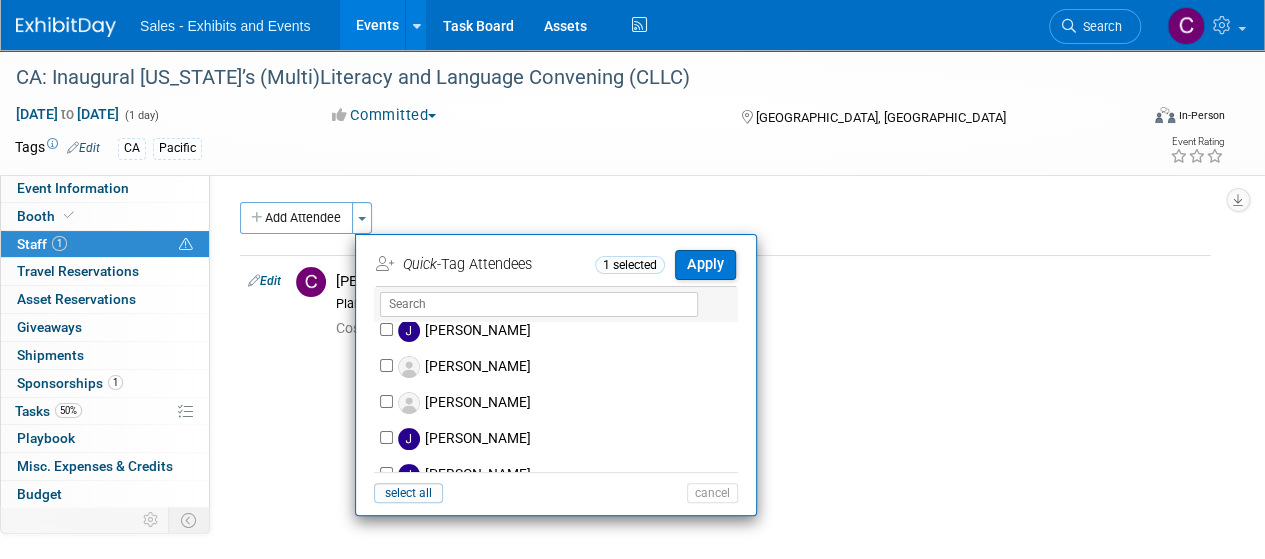 scroll, scrollTop: 4393, scrollLeft: 0, axis: vertical 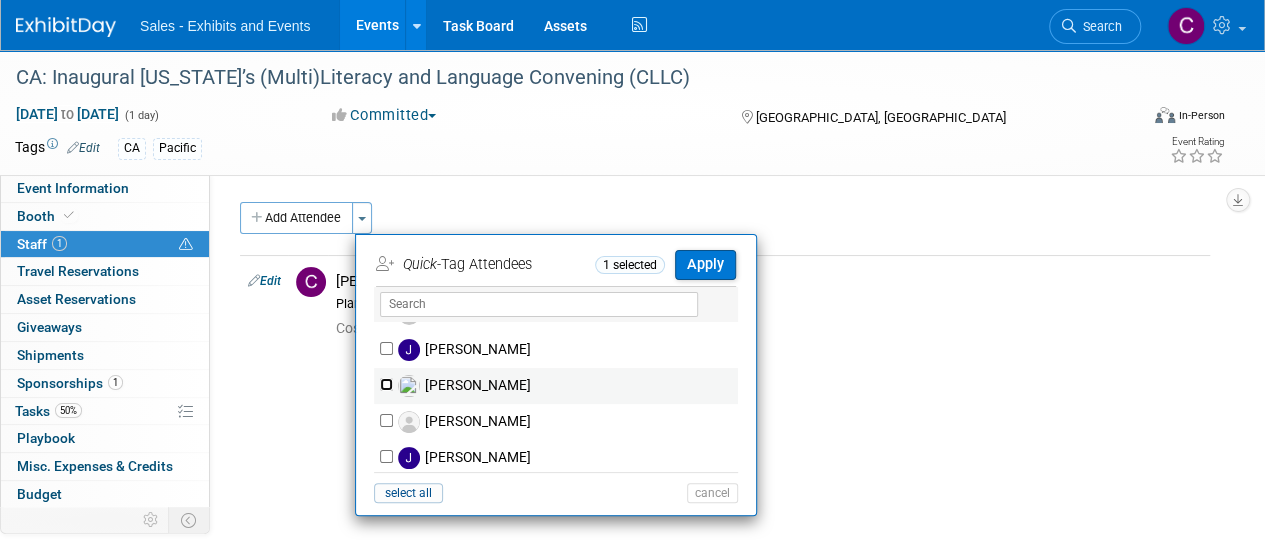 click on "Juli Toles" at bounding box center (386, 384) 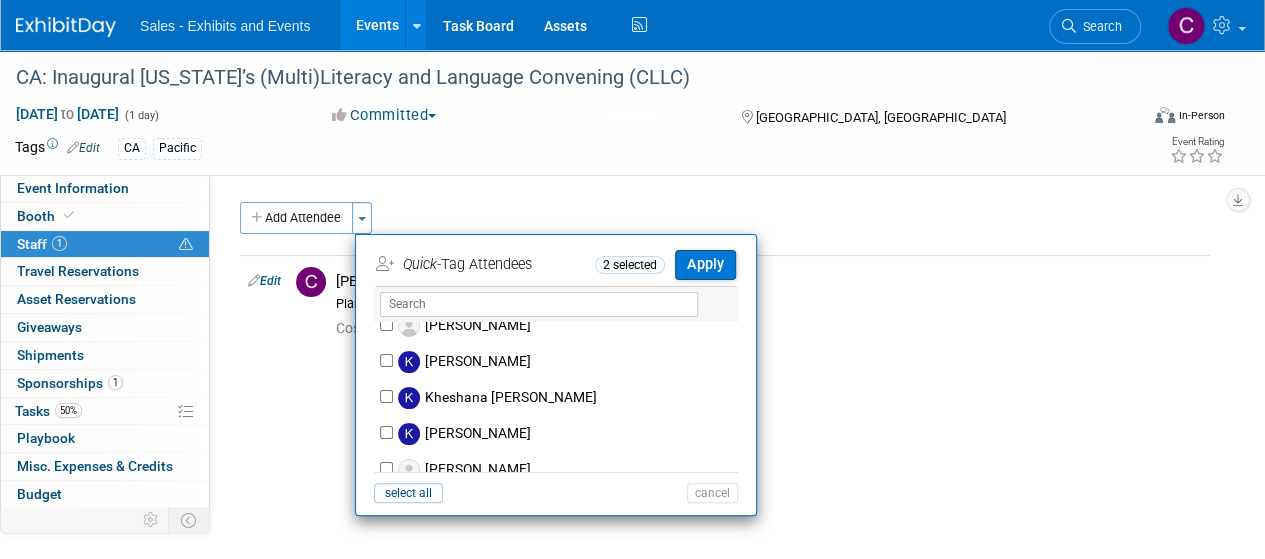 scroll, scrollTop: 5246, scrollLeft: 0, axis: vertical 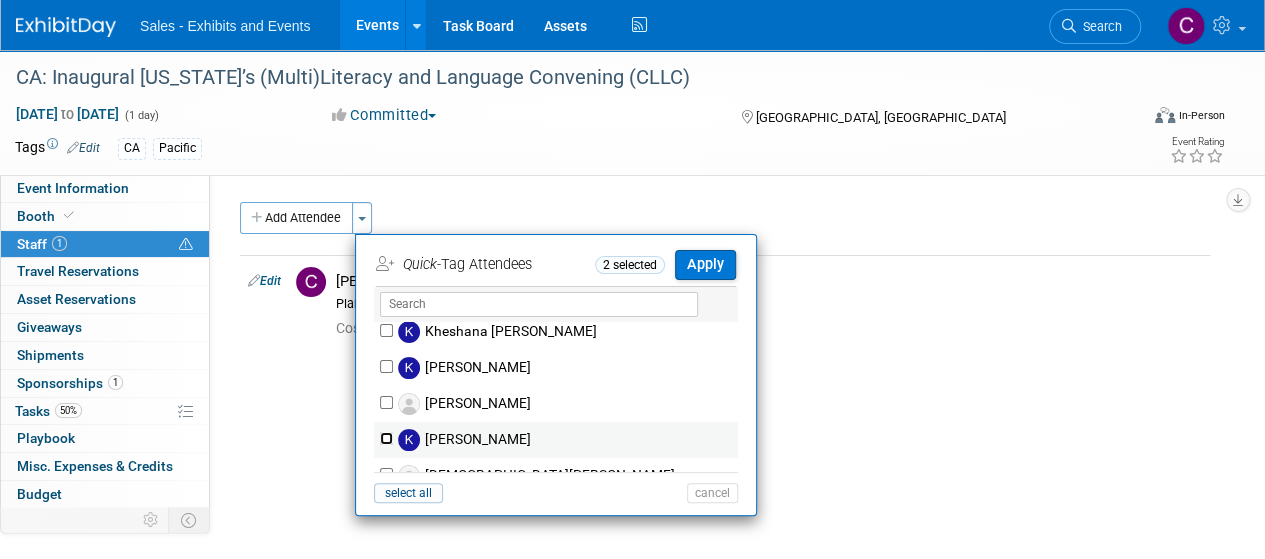click on "Kimberly Altman" at bounding box center (386, 438) 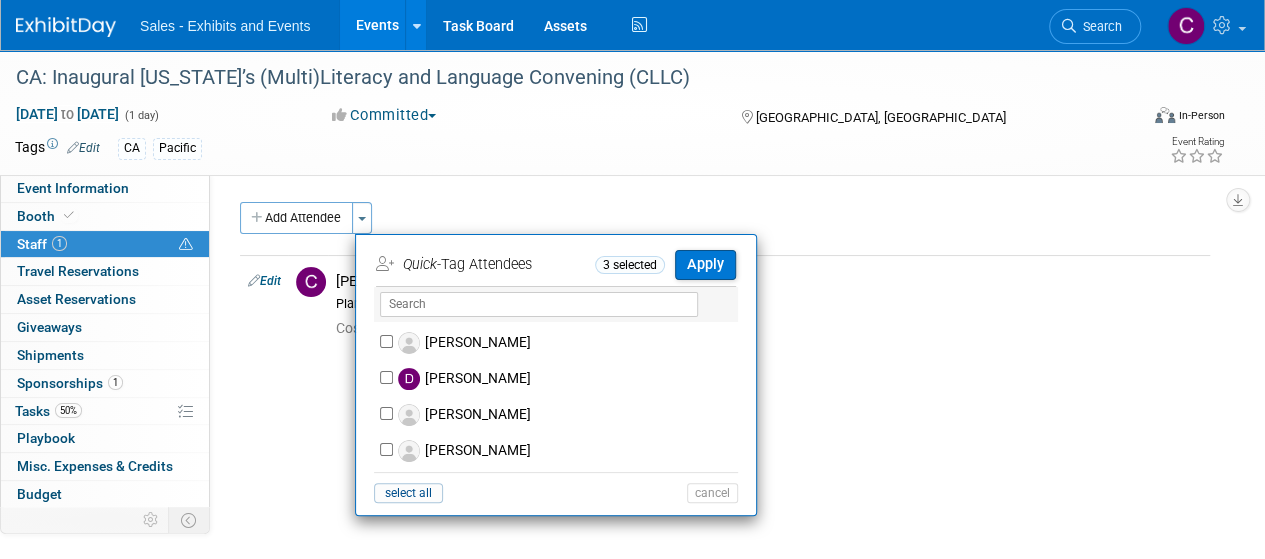 scroll, scrollTop: 2032, scrollLeft: 0, axis: vertical 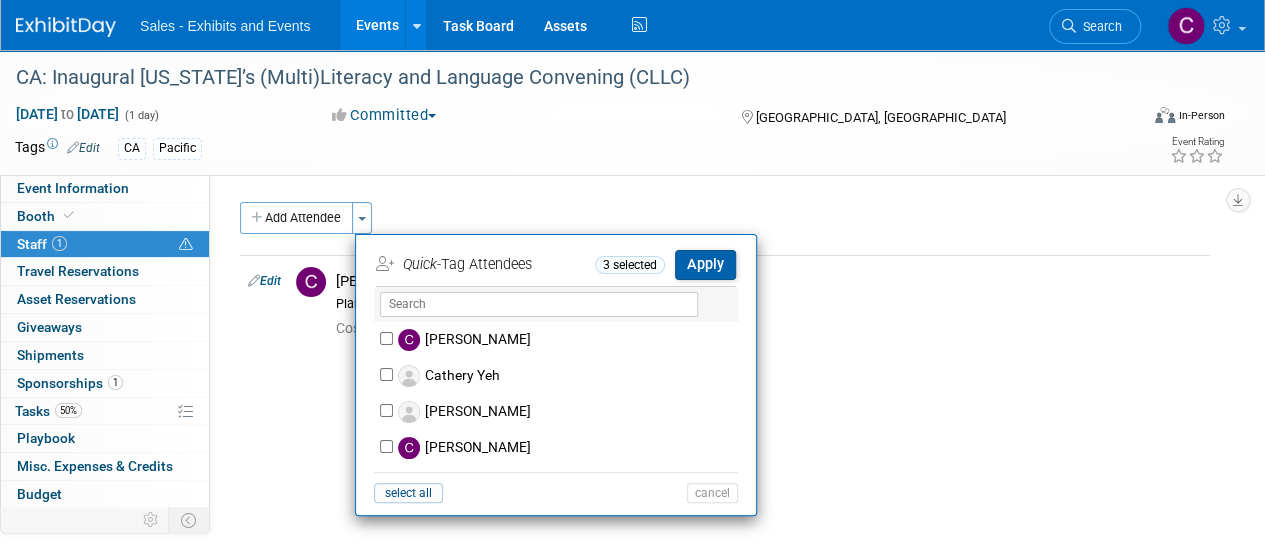 click on "Apply" at bounding box center [705, 264] 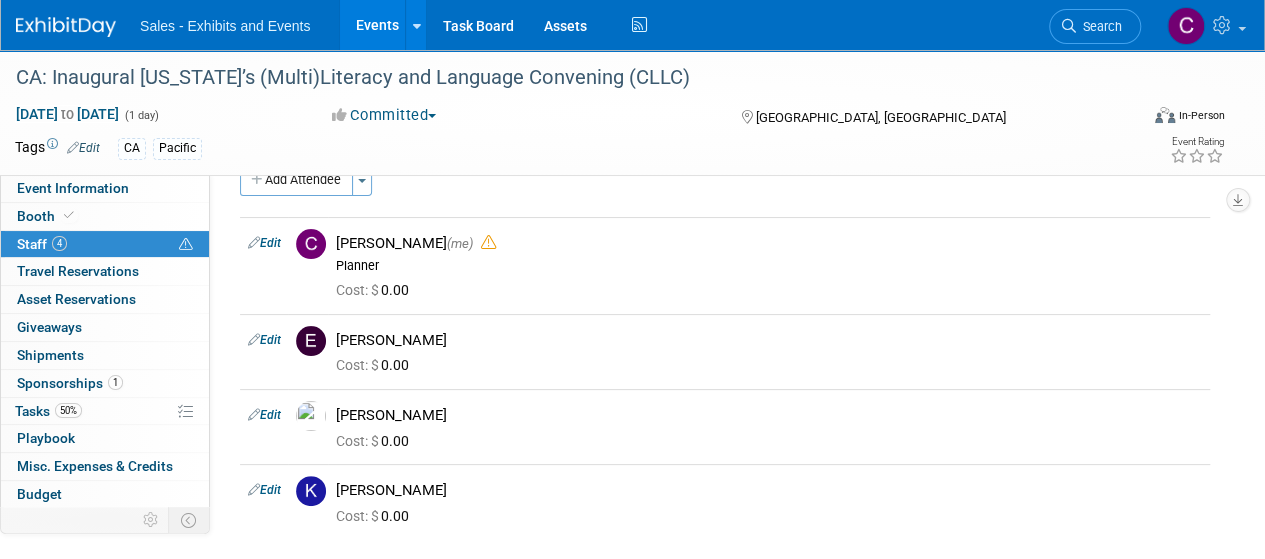 scroll, scrollTop: 36, scrollLeft: 0, axis: vertical 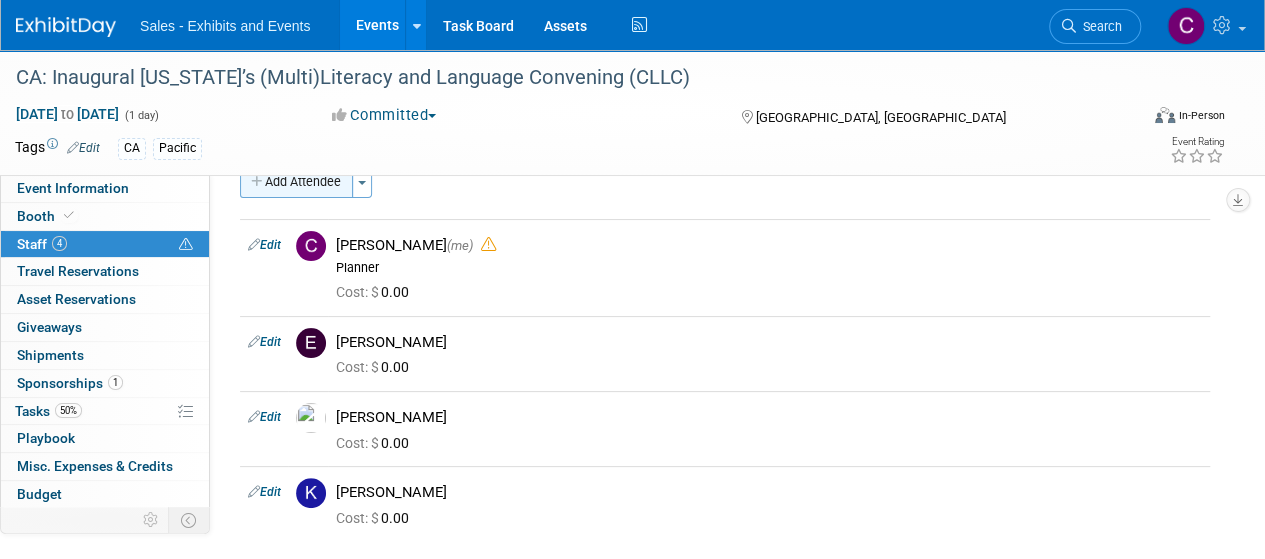 click on "Add Attendee" at bounding box center (296, 182) 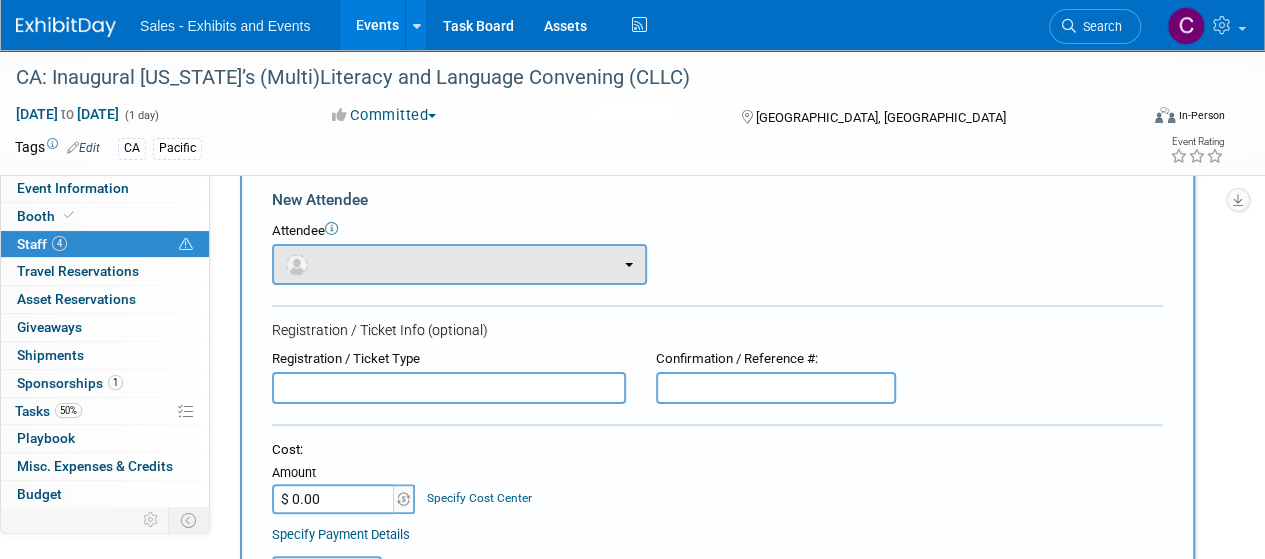 scroll, scrollTop: 0, scrollLeft: 0, axis: both 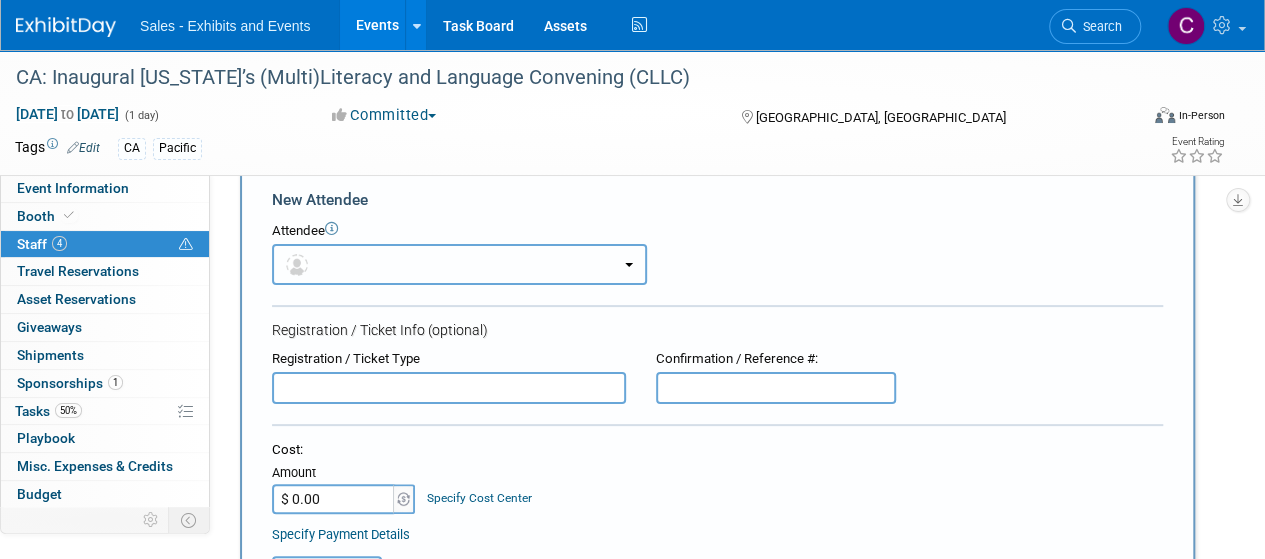 click at bounding box center [459, 264] 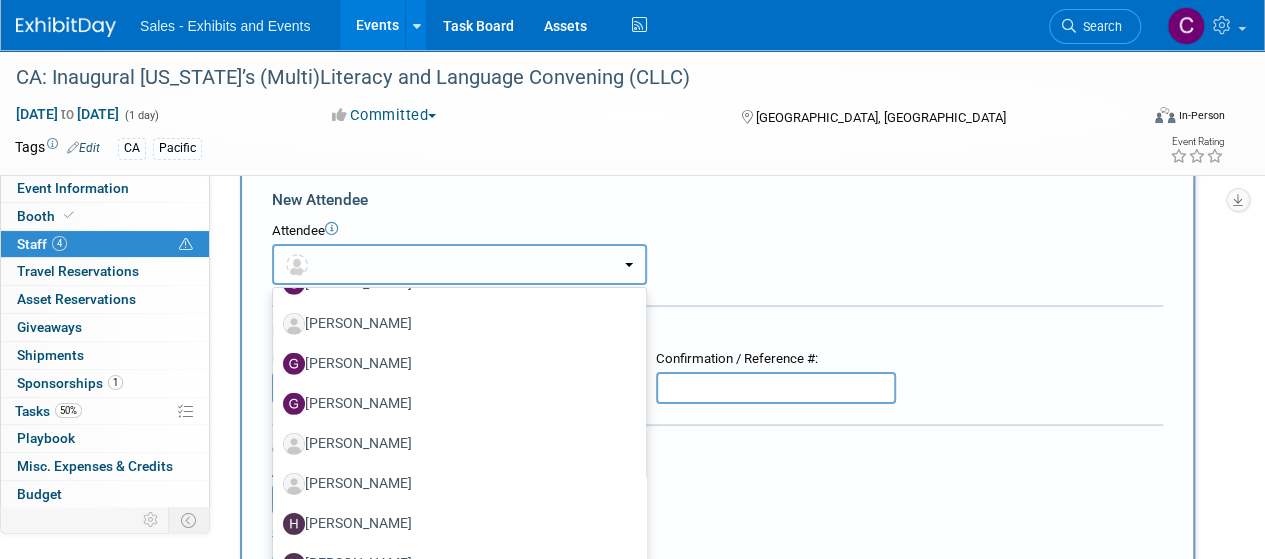 scroll, scrollTop: 3122, scrollLeft: 0, axis: vertical 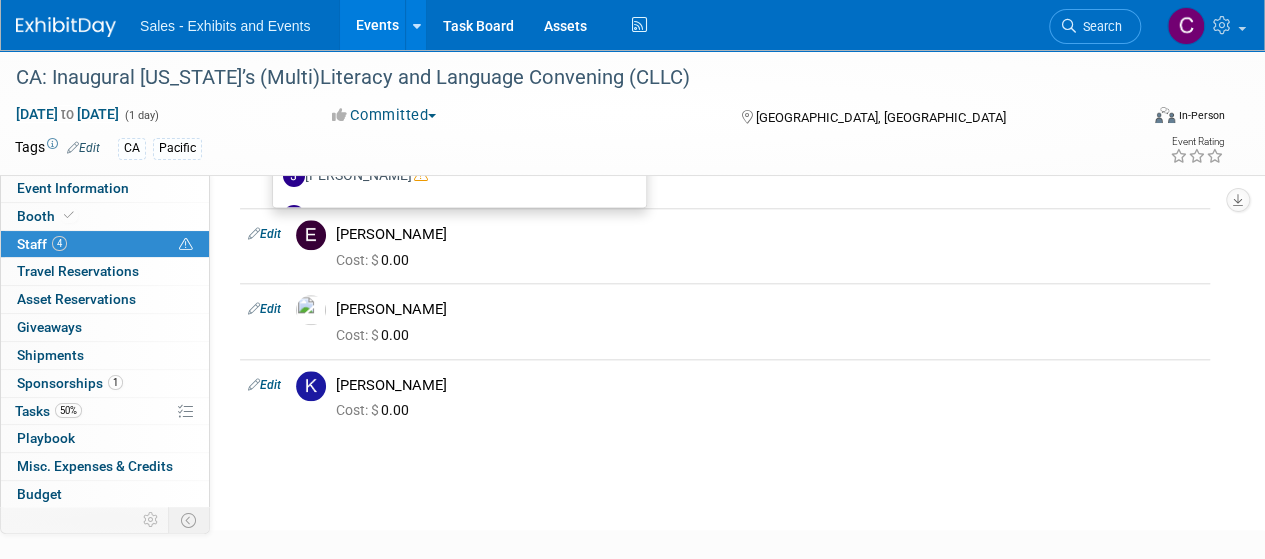 click on "CA: Inaugural California’s (Multi)Literacy and Language Convening (CLLC)
Sep 20, 2025  to  Sep 20, 2025
(1 day)
Sep 20, 2025 to Sep 20, 2025
Committed
Committed
Considering
Not Going
Anaheim, CA
Virtual
In-Person
Hybrid
<img src="https://www.exhibitday.com/Images/Format-Virtual.png" style="width: 22px; height: 18px; margin-top: 2px; margin-bottom: 2px; margin-left: 2px; filter: Grayscale(70%); opacity: 0.9;" />   Virtual
<img src="https://www.exhibitday.com/Images/Format-InPerson.png" style="width: 22px; height: 18px; margin-top: 2px; margin-bottom: 2px; margin-left: 2px; filter: Grayscale(70%); opacity: 0.9;" />   In-Person
<img src="https://www.exhibitday.com/Images/Format-Hybrid.png" style="width: 22px; height: 18px; margin-top: 2px; margin-bottom: 2px; margin-left: 2px; filter: Grayscale(70%); opacity: 0.9;" />   Hybrid" at bounding box center (632, -186) 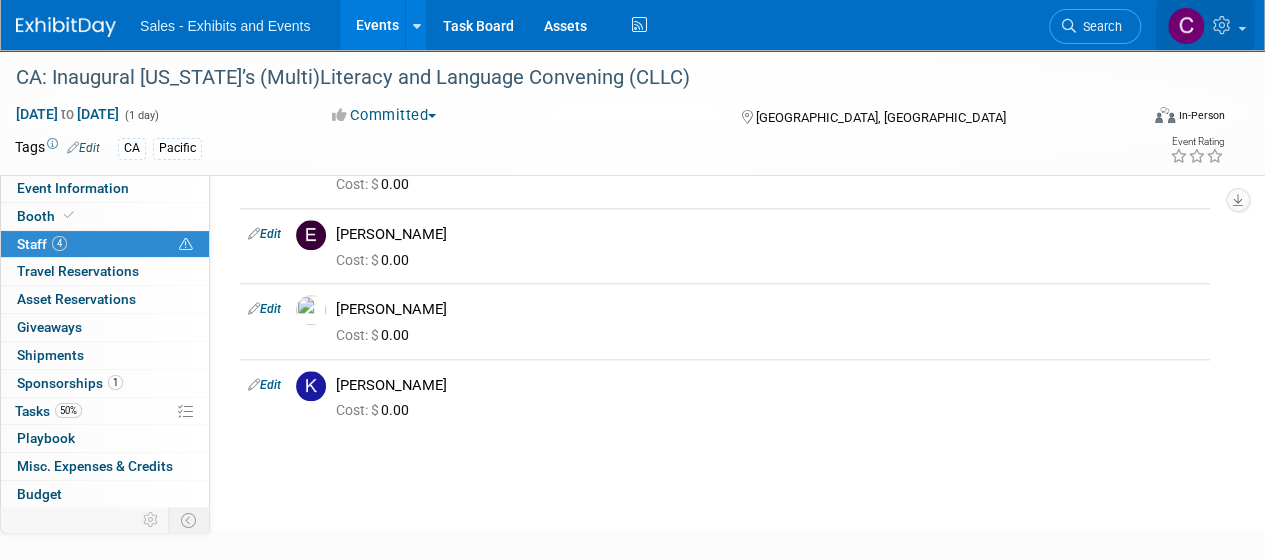 drag, startPoint x: 1238, startPoint y: 25, endPoint x: 1200, endPoint y: 21, distance: 38.209946 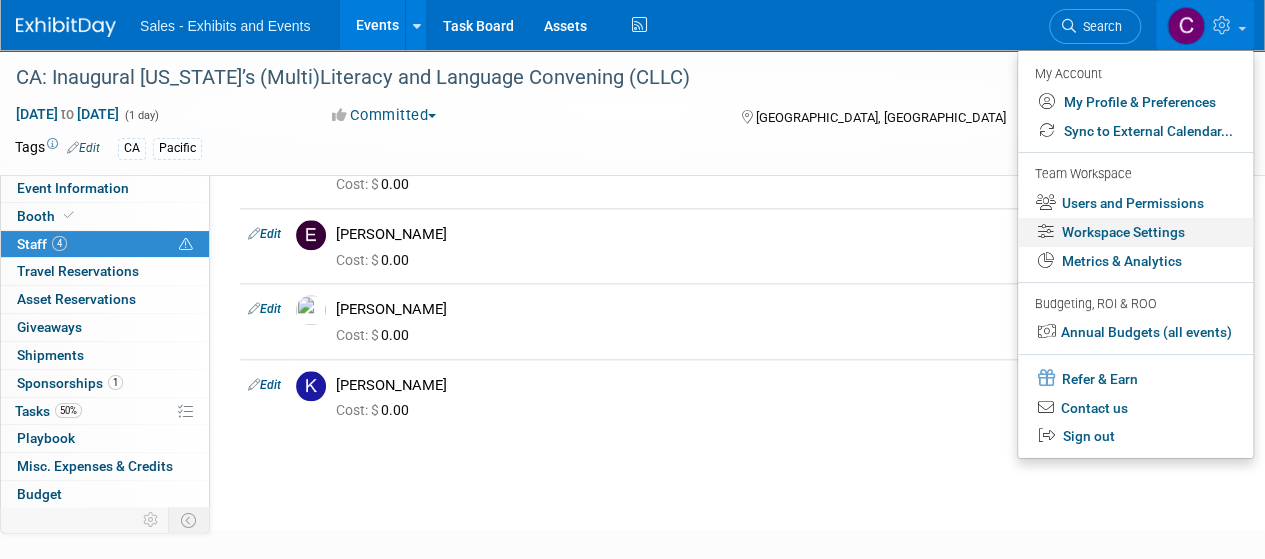 click on "Workspace Settings" at bounding box center [1135, 232] 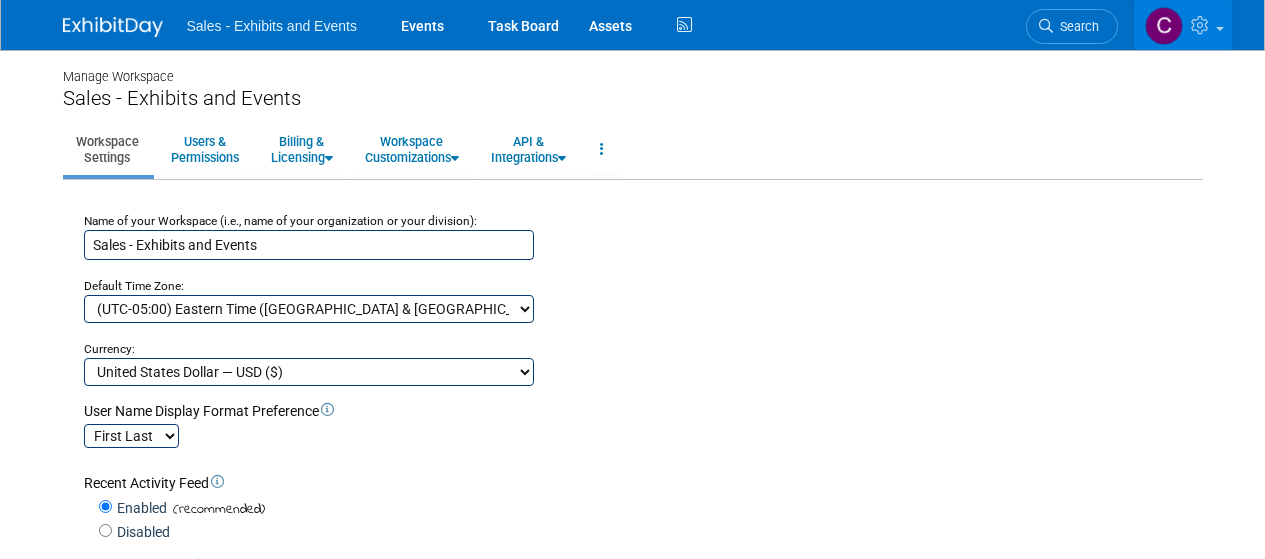 scroll, scrollTop: 0, scrollLeft: 0, axis: both 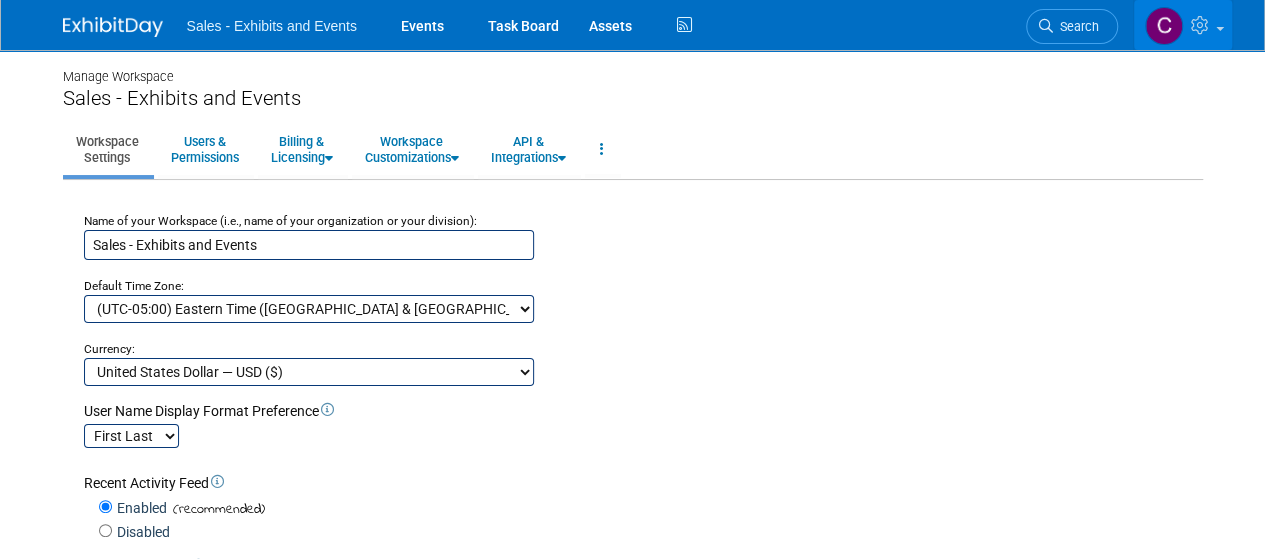 click at bounding box center (1202, 25) 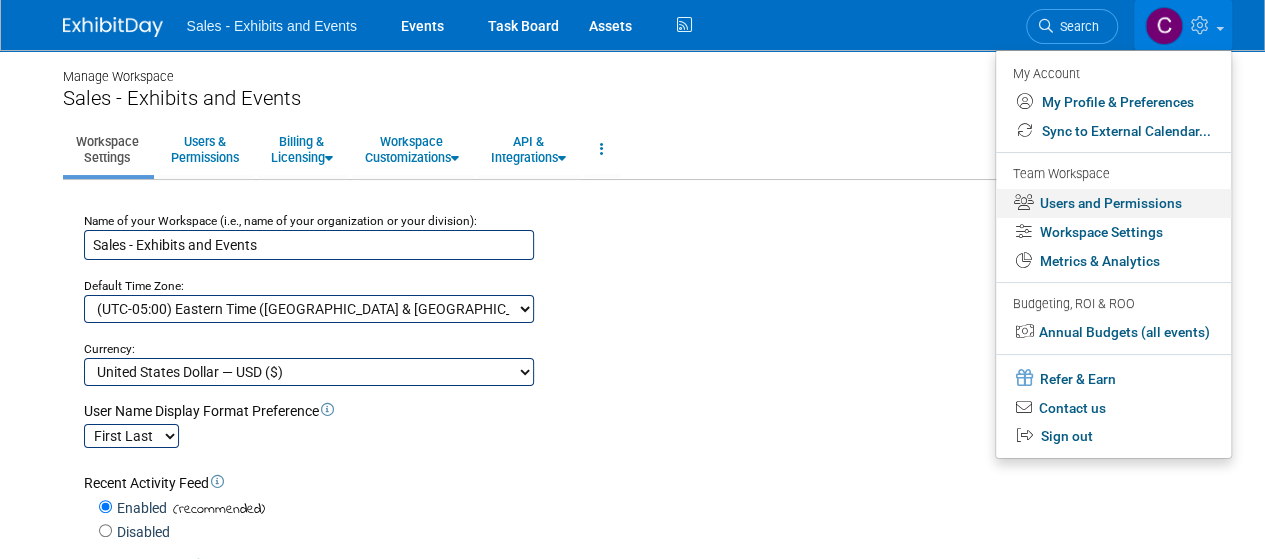 click on "Users and Permissions" at bounding box center (1113, 203) 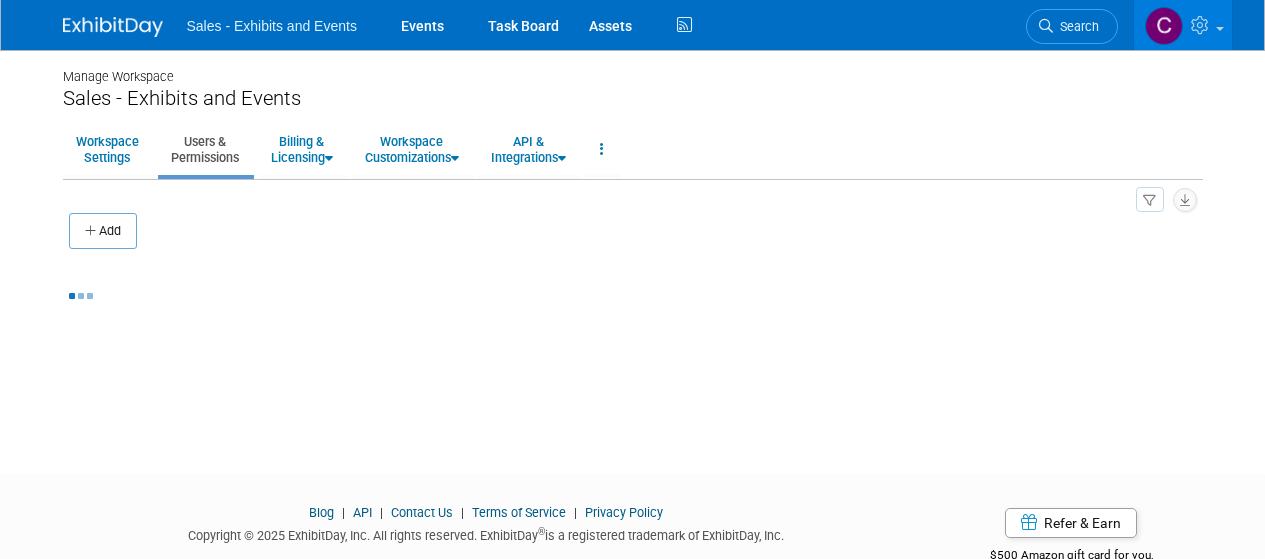 scroll, scrollTop: 0, scrollLeft: 0, axis: both 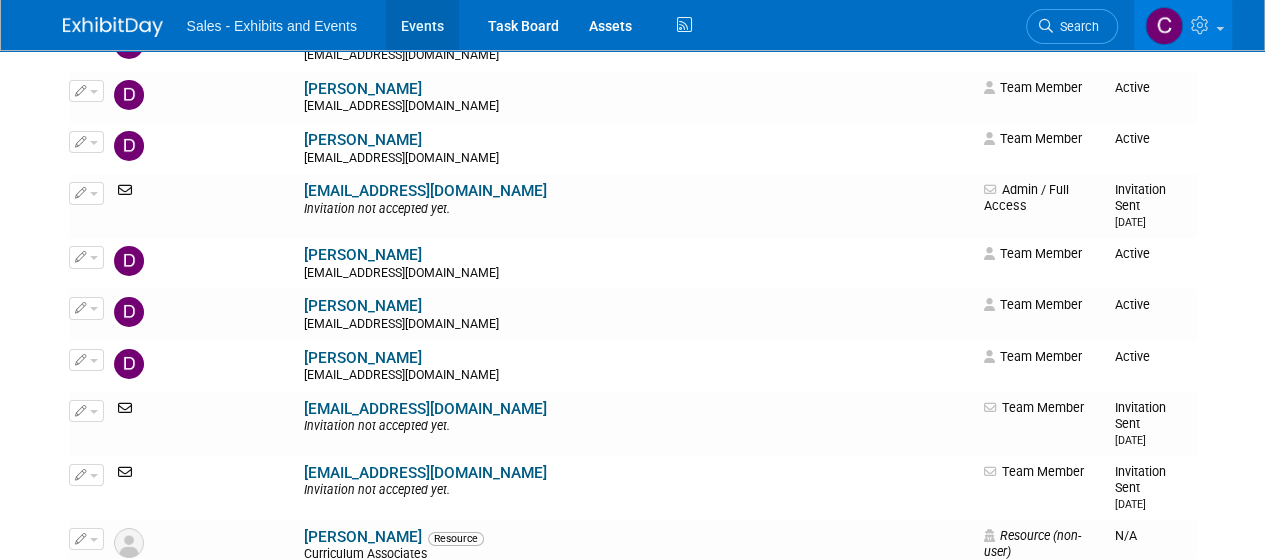 click on "Events" at bounding box center (422, 25) 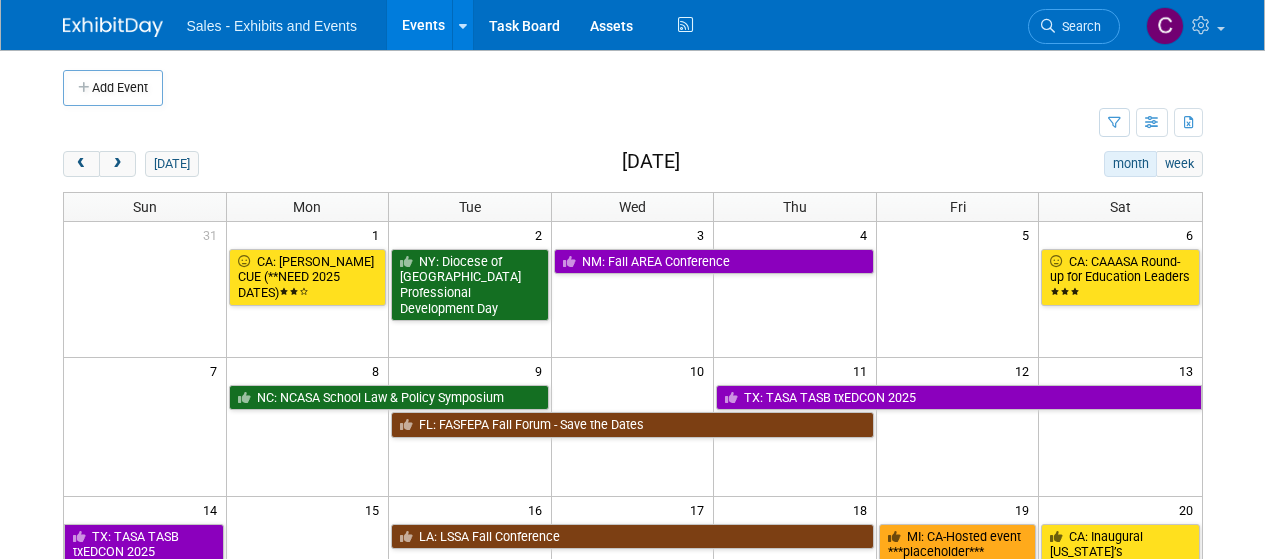 scroll, scrollTop: 0, scrollLeft: 0, axis: both 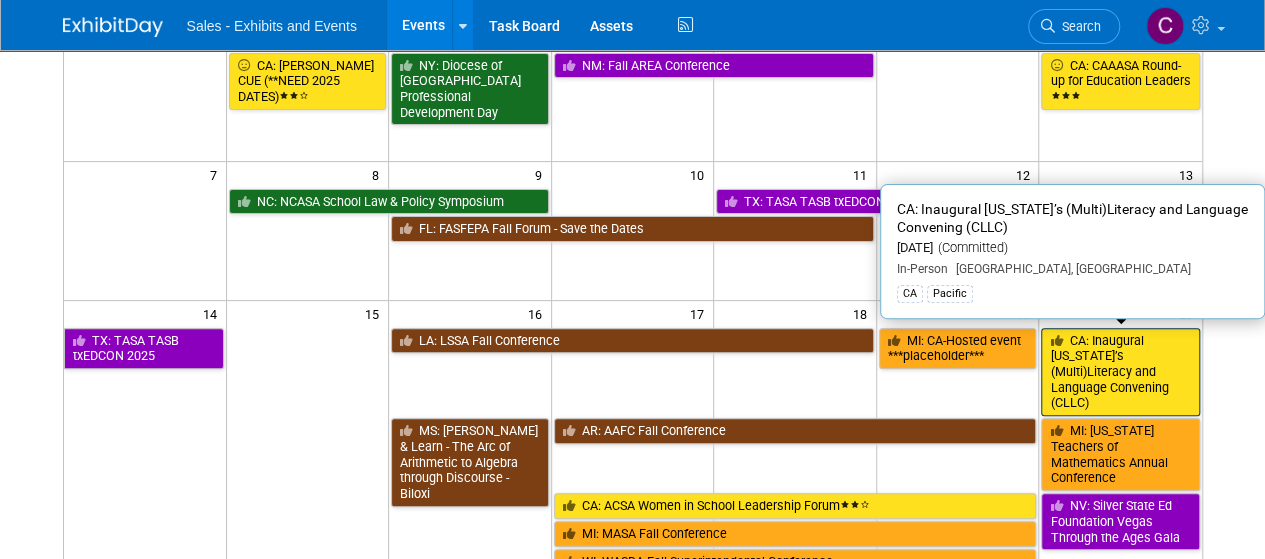 click on "CA: Inaugural [US_STATE]’s (Multi)Literacy and Language Convening (CLLC)" at bounding box center (1120, 372) 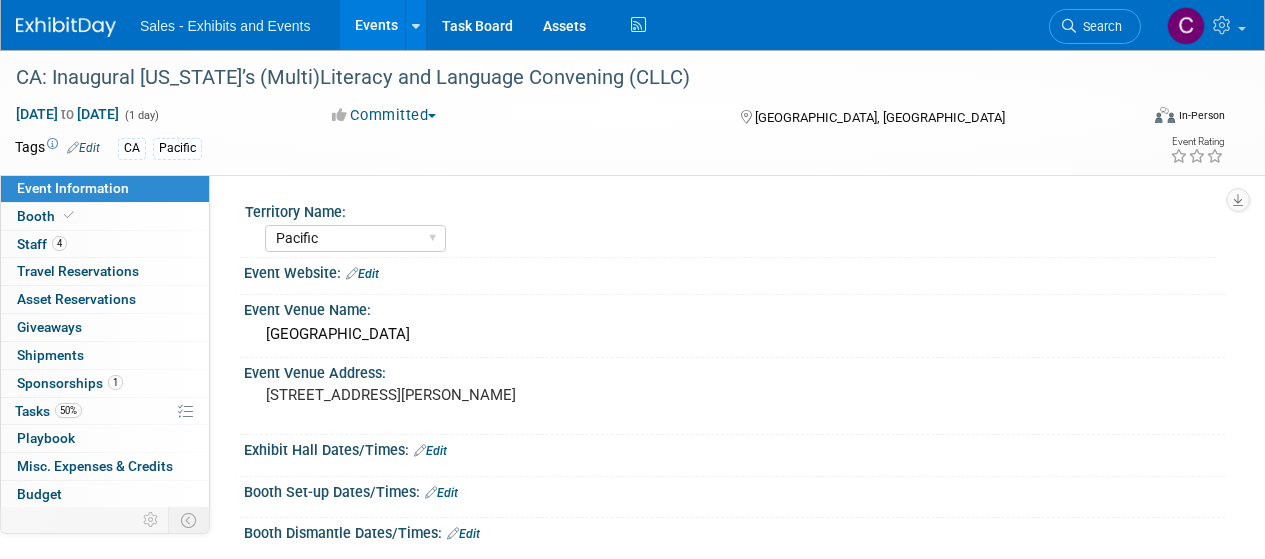 select on "Pacific" 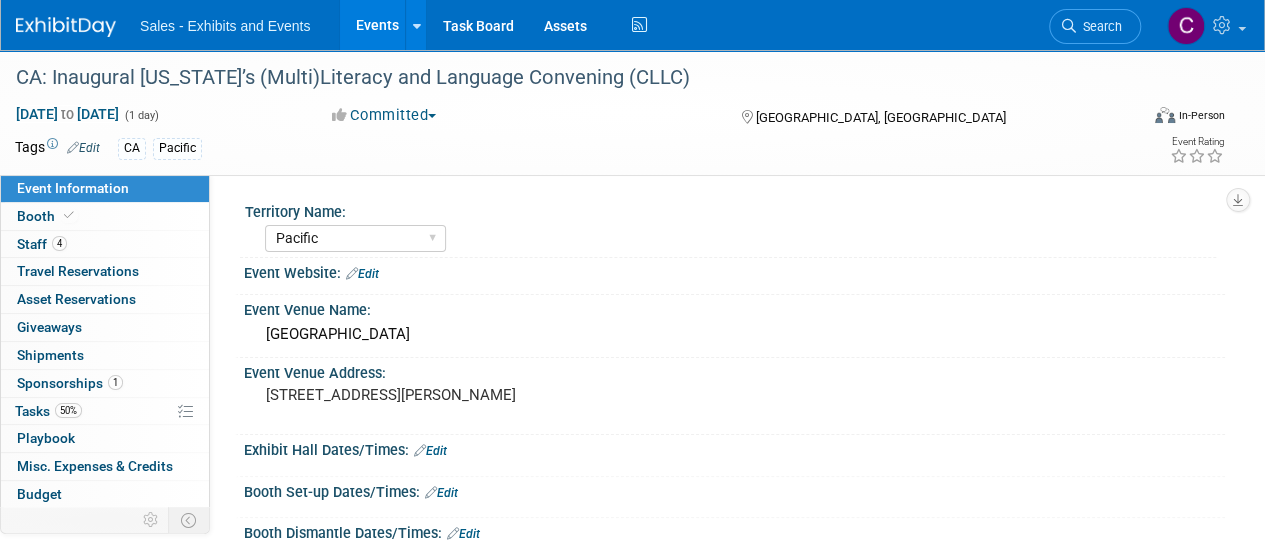 scroll, scrollTop: 0, scrollLeft: 0, axis: both 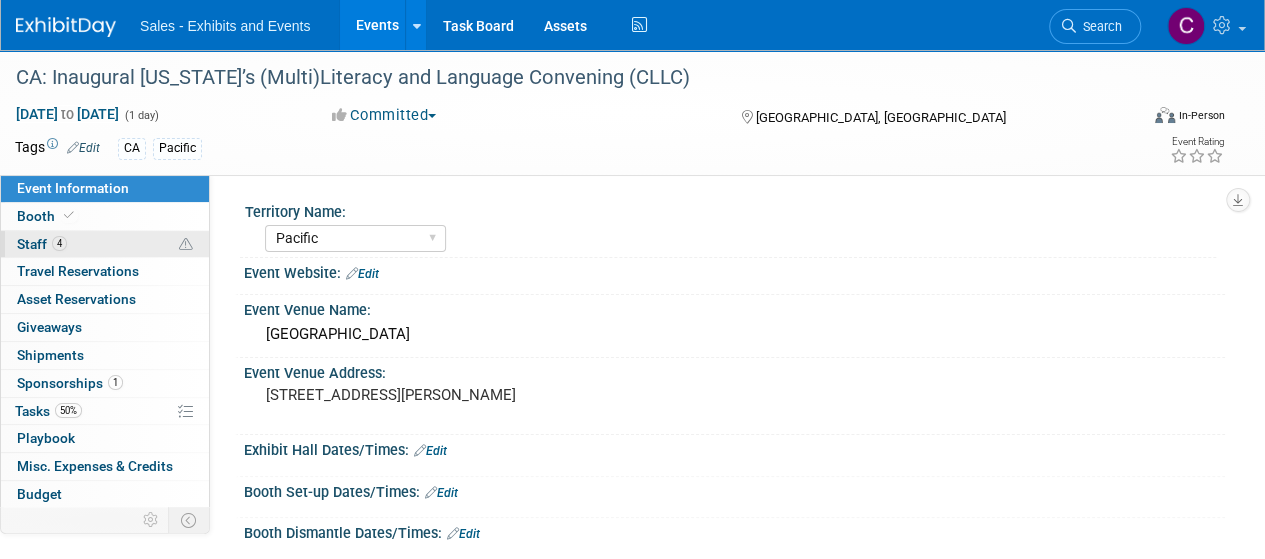 click on "Staff 4" at bounding box center [42, 244] 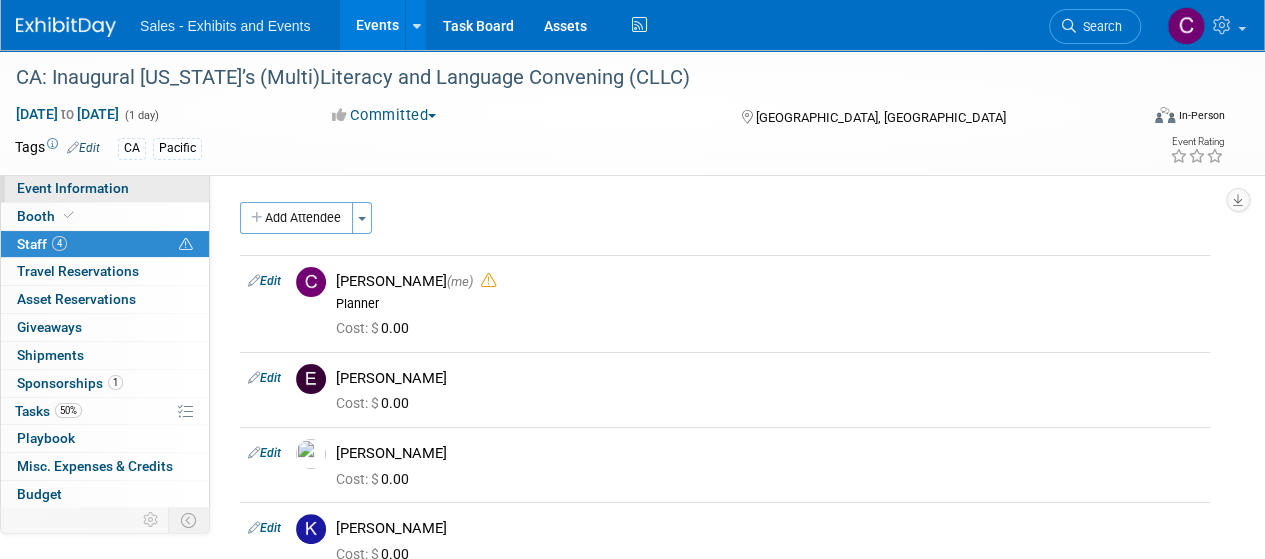 click on "Event Information" at bounding box center [73, 188] 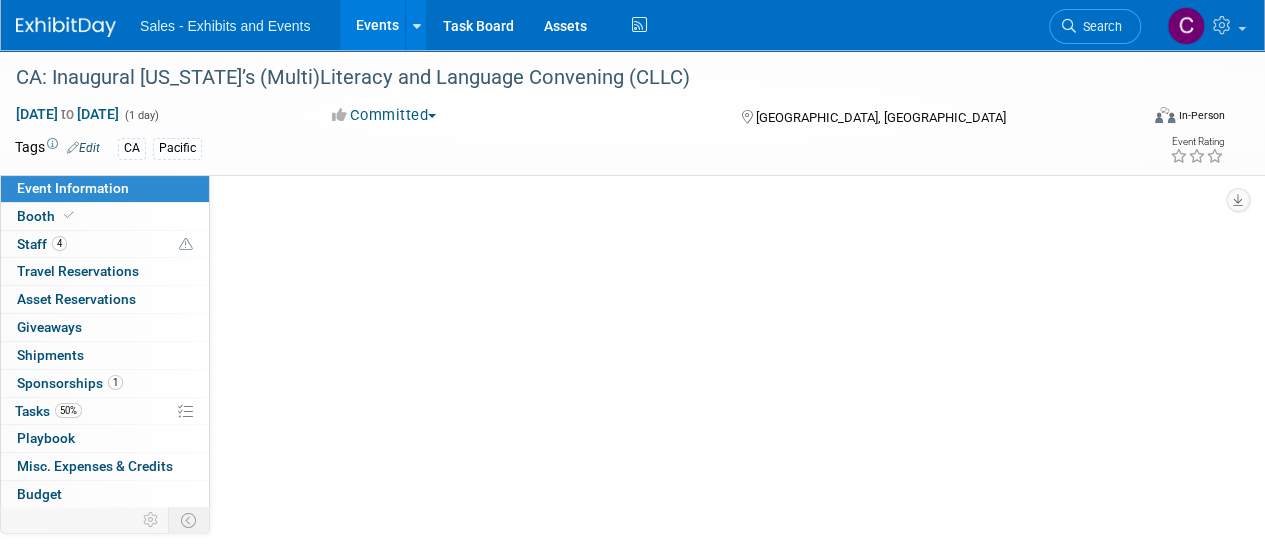 select on "Pacific" 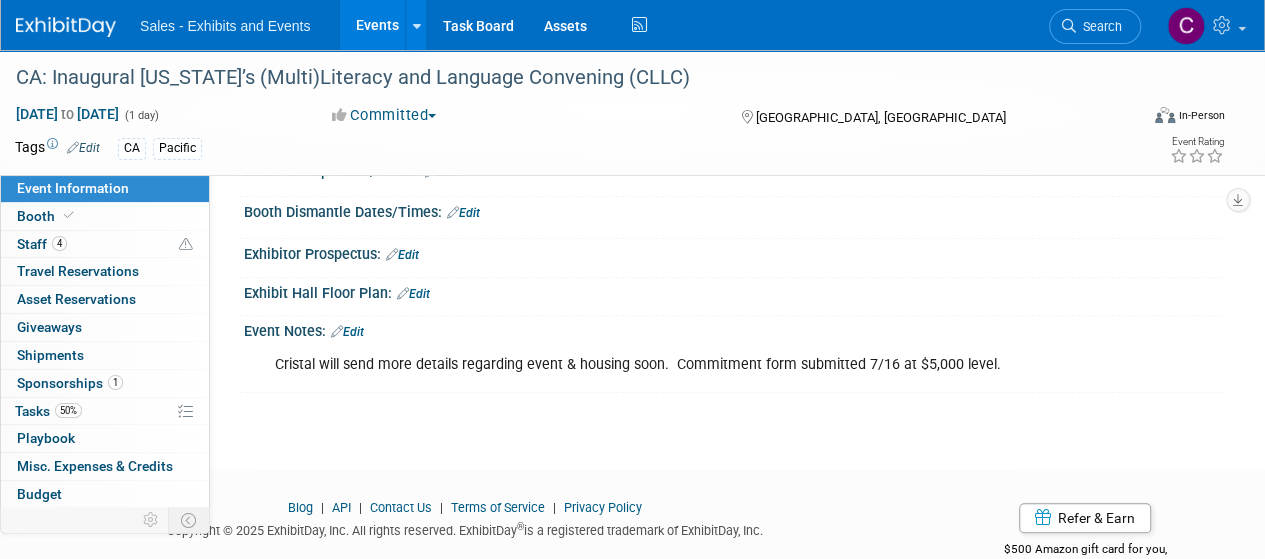 scroll, scrollTop: 323, scrollLeft: 0, axis: vertical 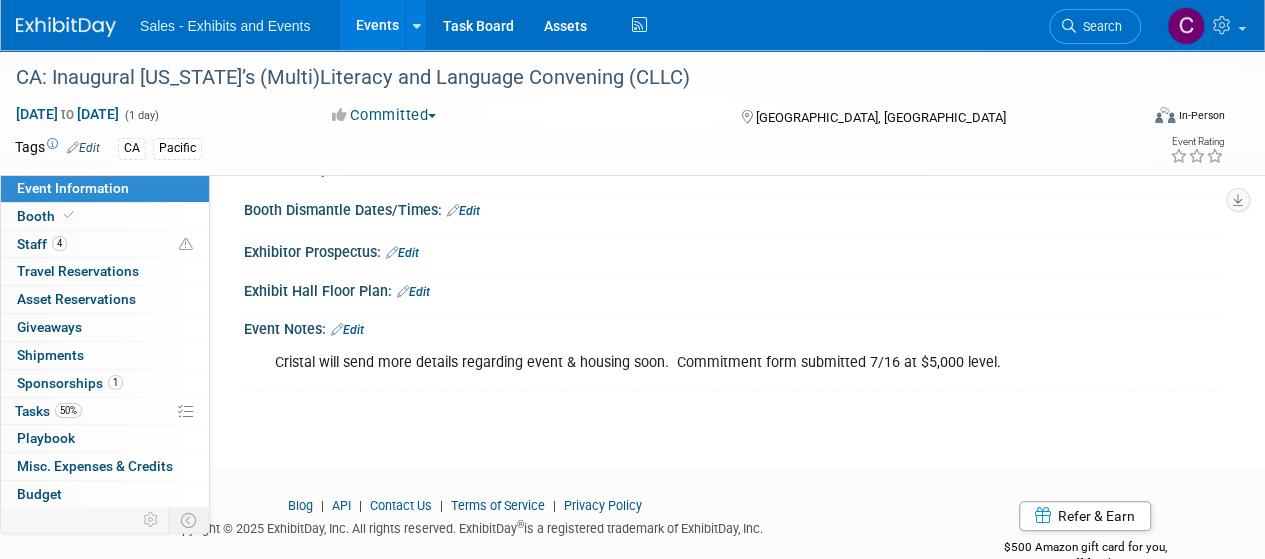 click on "Edit" at bounding box center (347, 330) 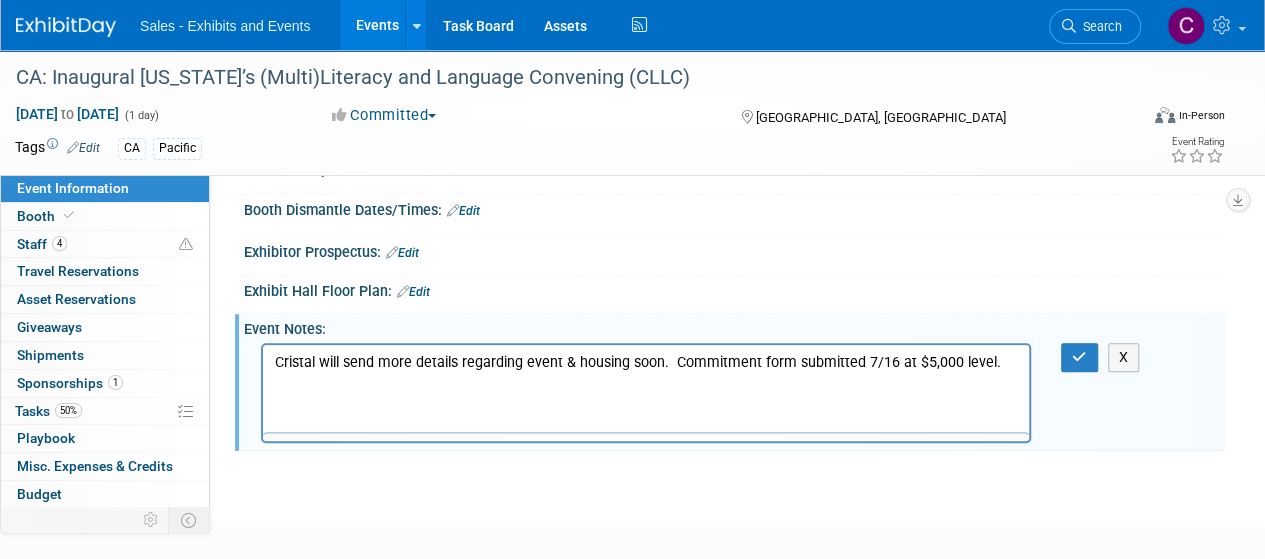scroll, scrollTop: 0, scrollLeft: 0, axis: both 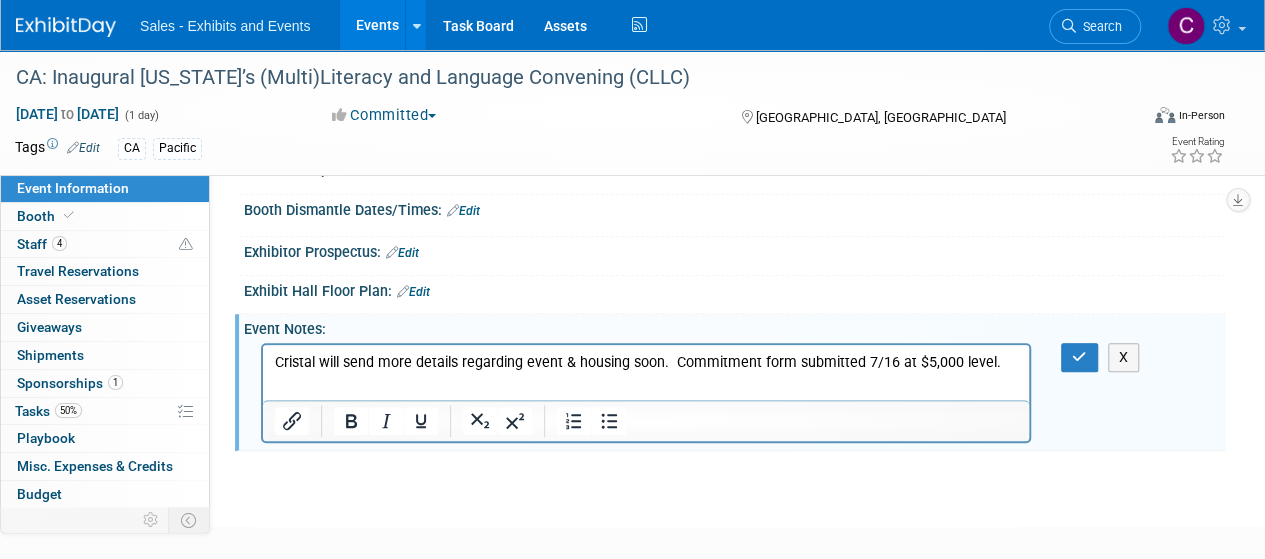 click on "Cristal will send more details regarding event & housing soon.  Commitment form submitted 7/16 at $5,000 level." at bounding box center [646, 358] 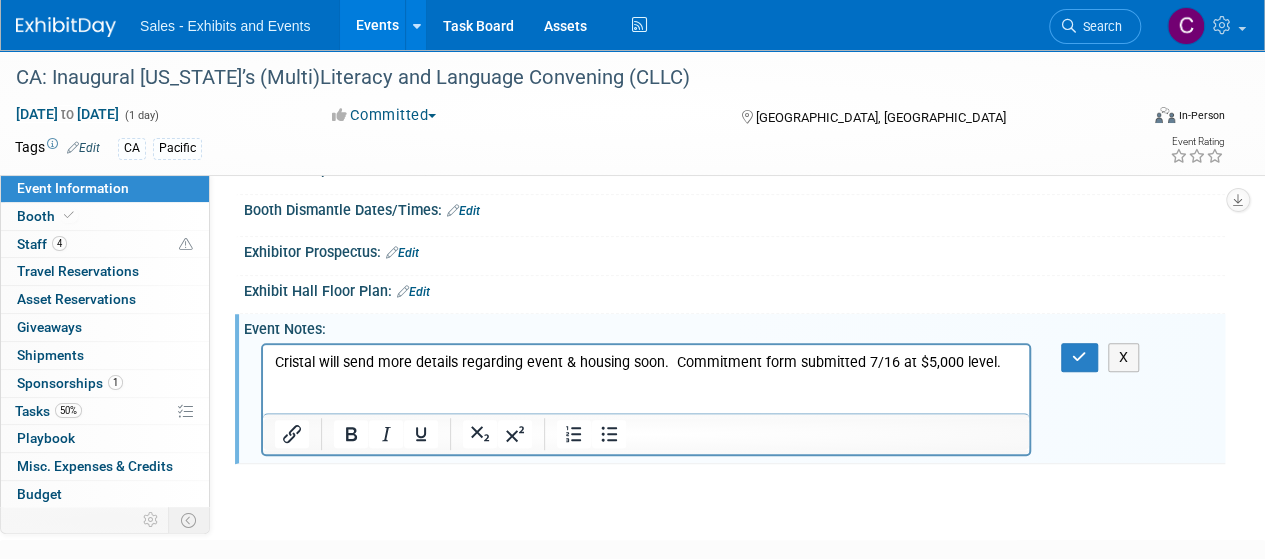type 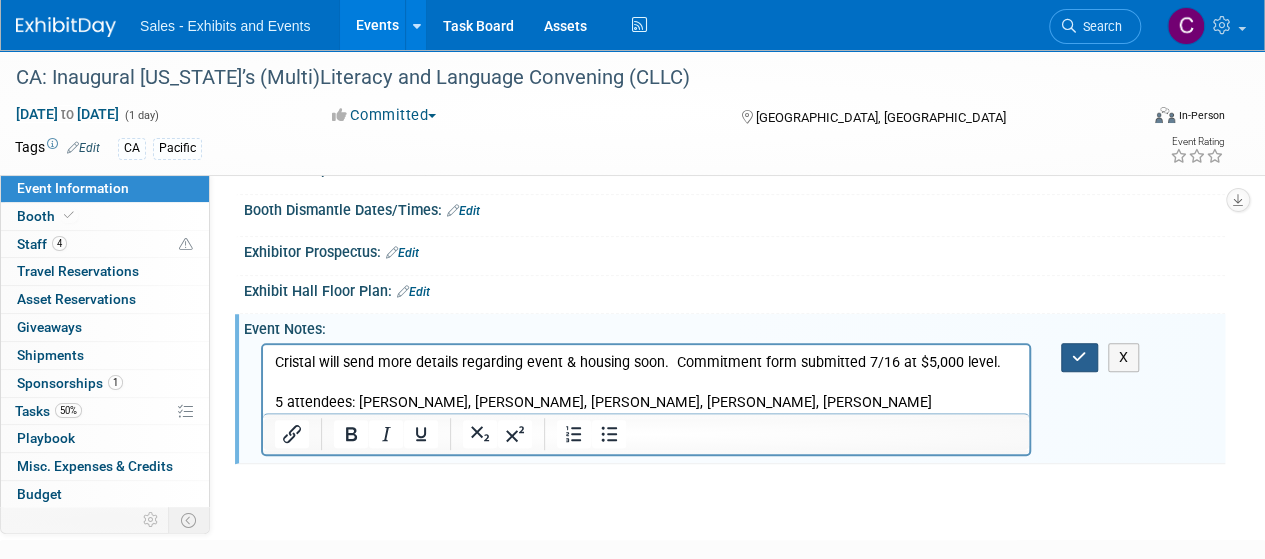 click at bounding box center [1079, 357] 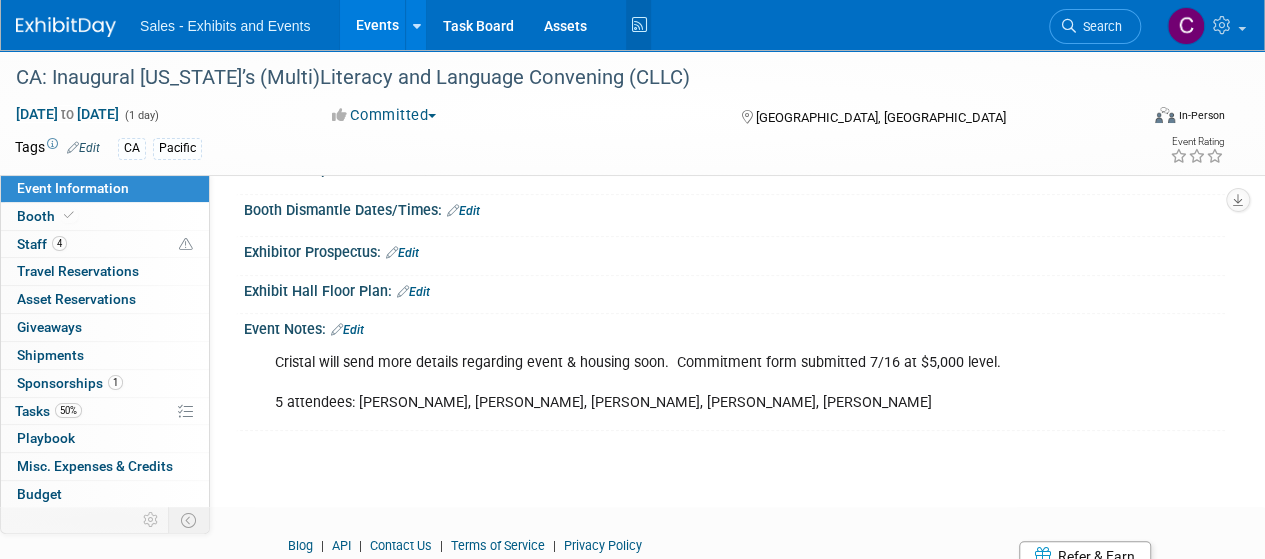 click at bounding box center [638, 25] 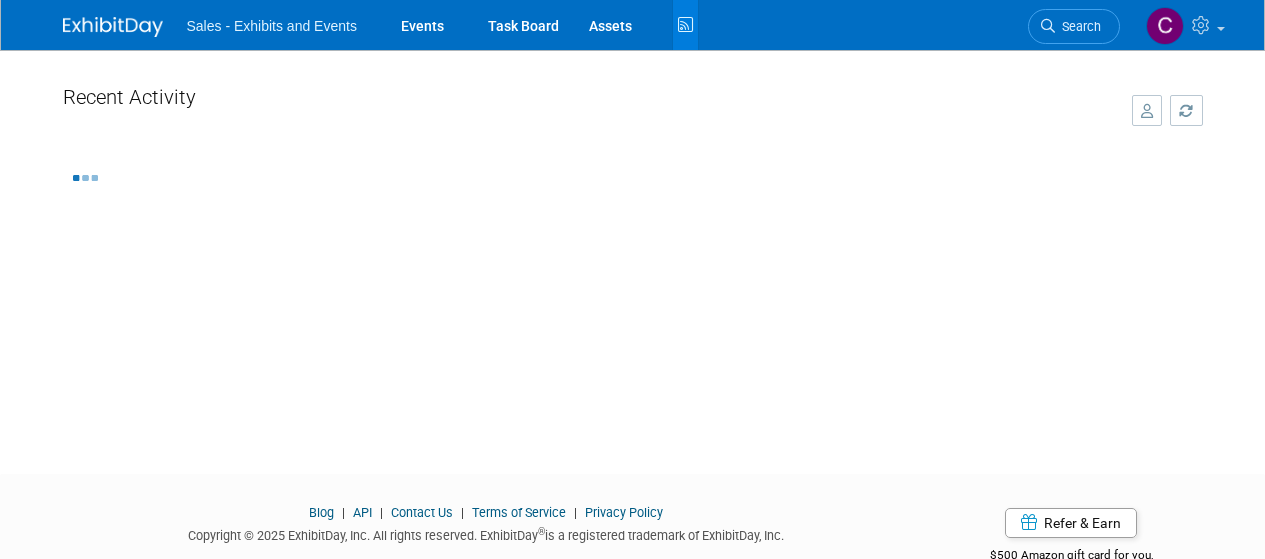 scroll, scrollTop: 0, scrollLeft: 0, axis: both 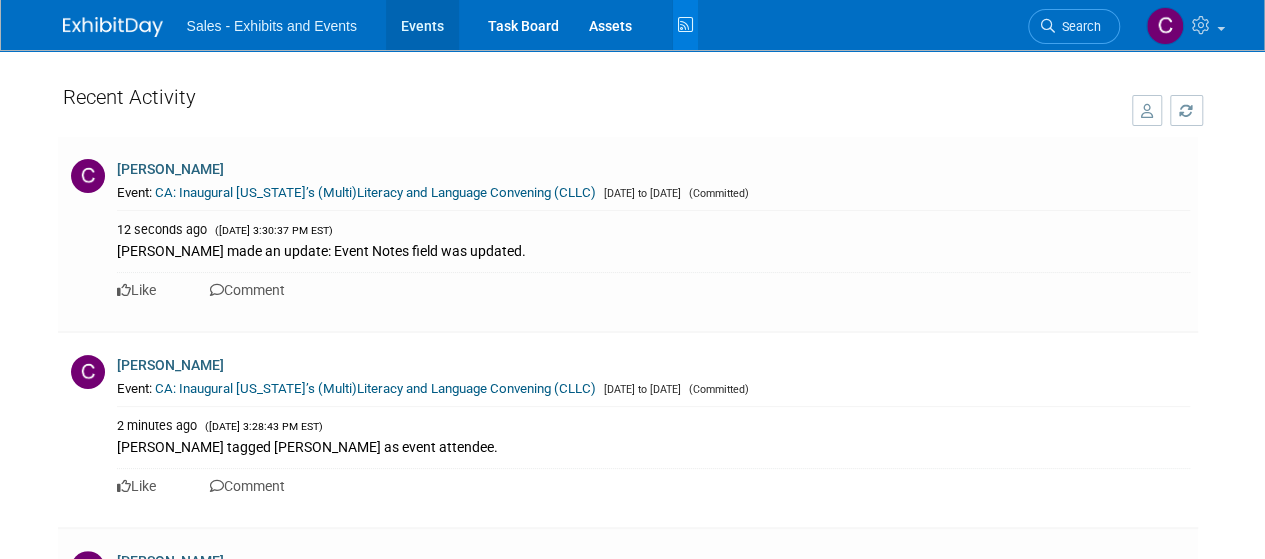 click on "Events" at bounding box center (422, 25) 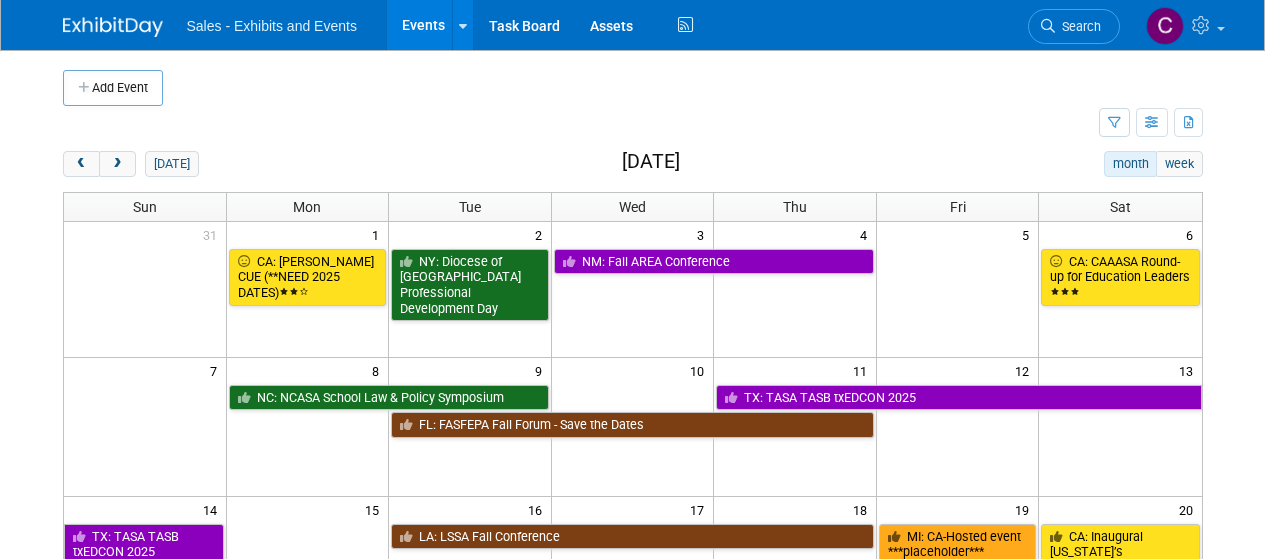 scroll, scrollTop: 0, scrollLeft: 0, axis: both 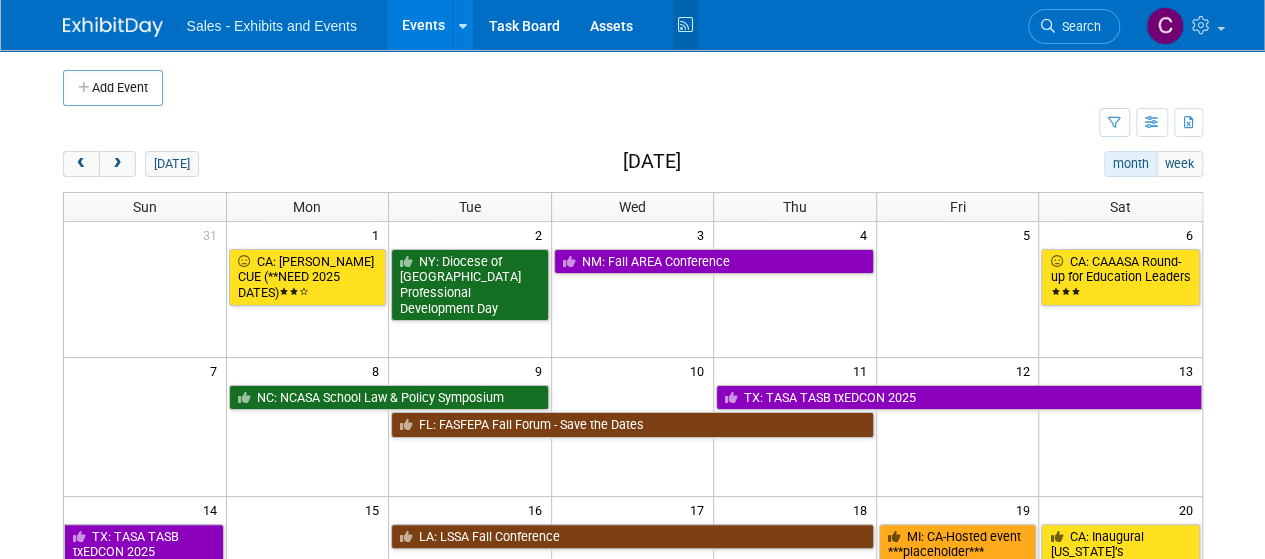 click at bounding box center [685, 25] 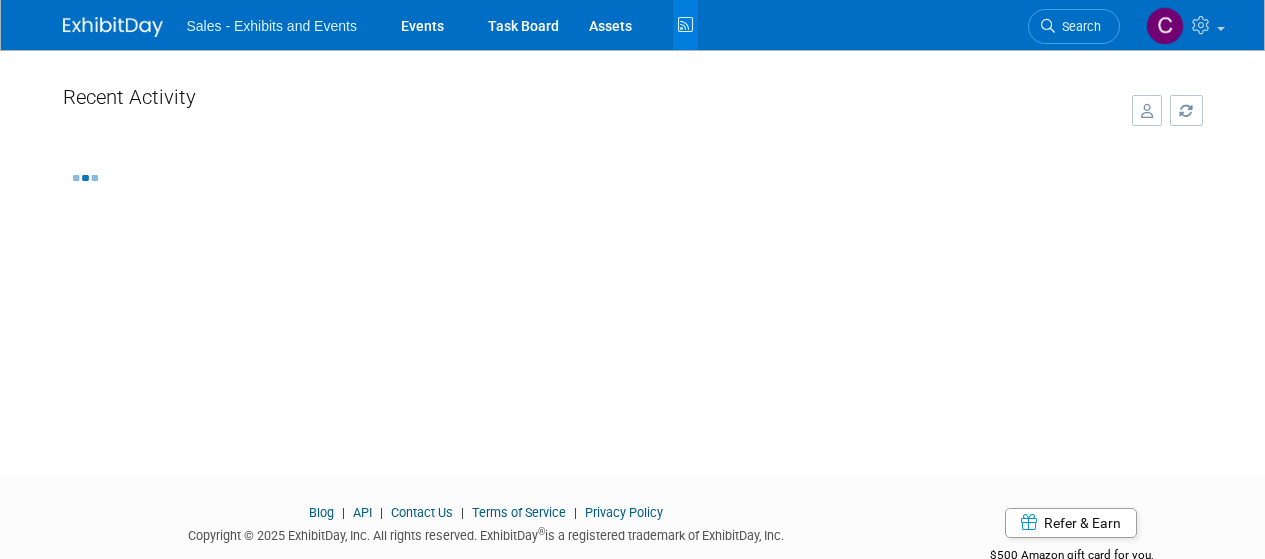 scroll, scrollTop: 0, scrollLeft: 0, axis: both 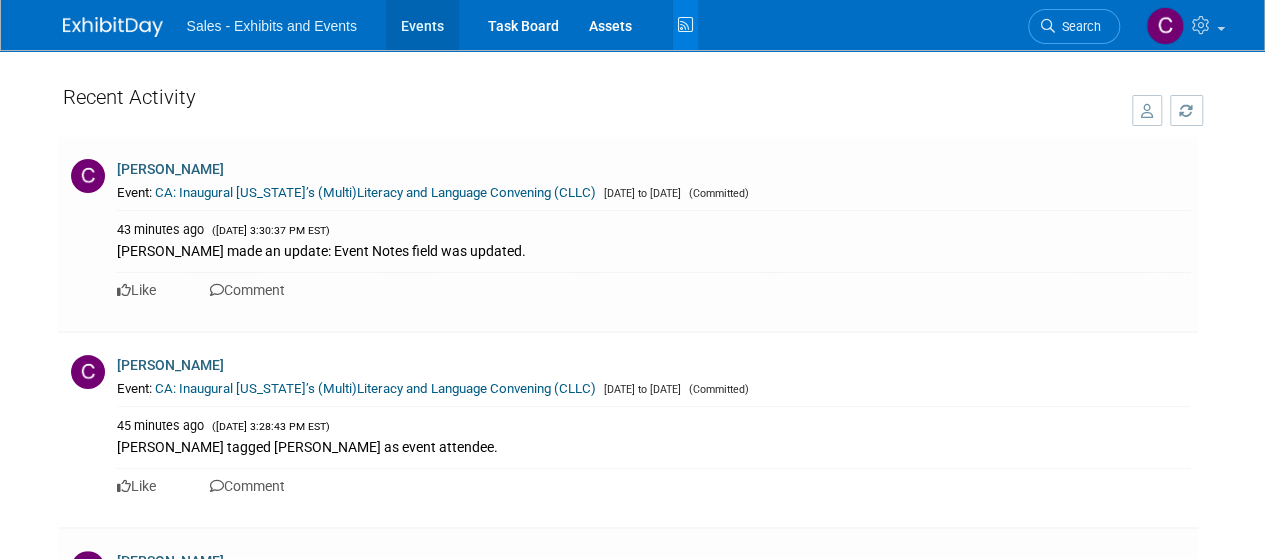 click on "Events" at bounding box center [422, 25] 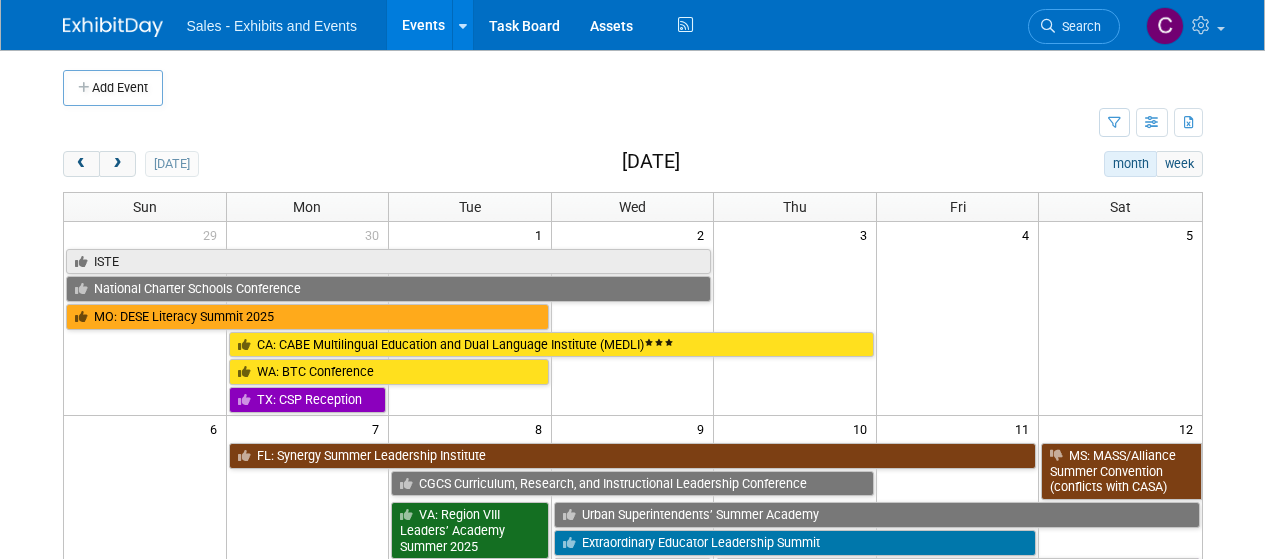 scroll, scrollTop: 0, scrollLeft: 0, axis: both 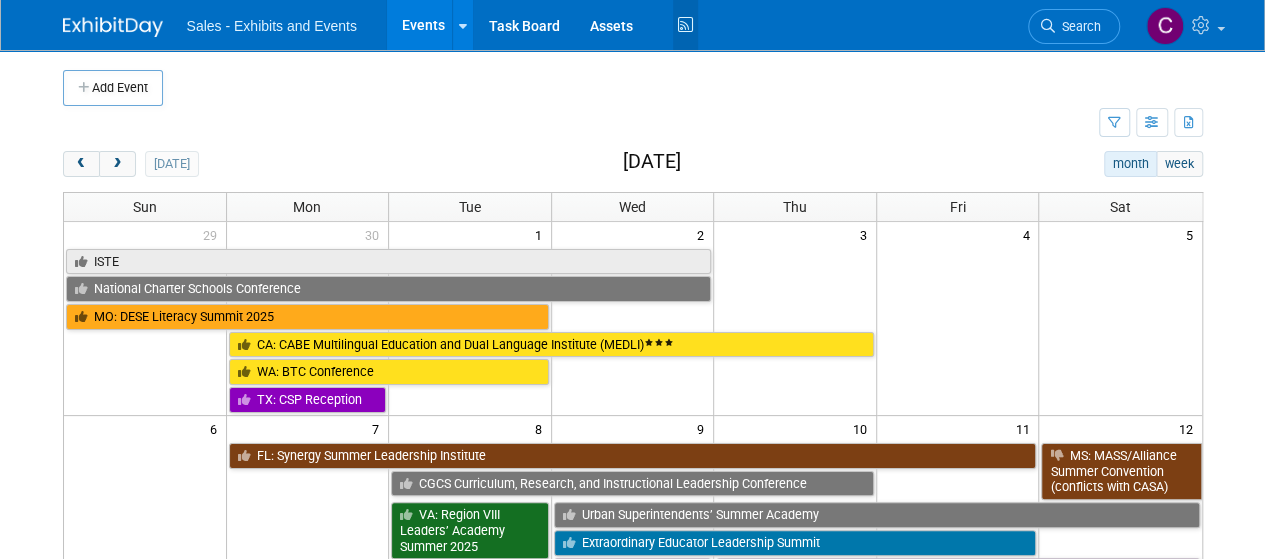 click on "Activity Feed" at bounding box center [685, 25] 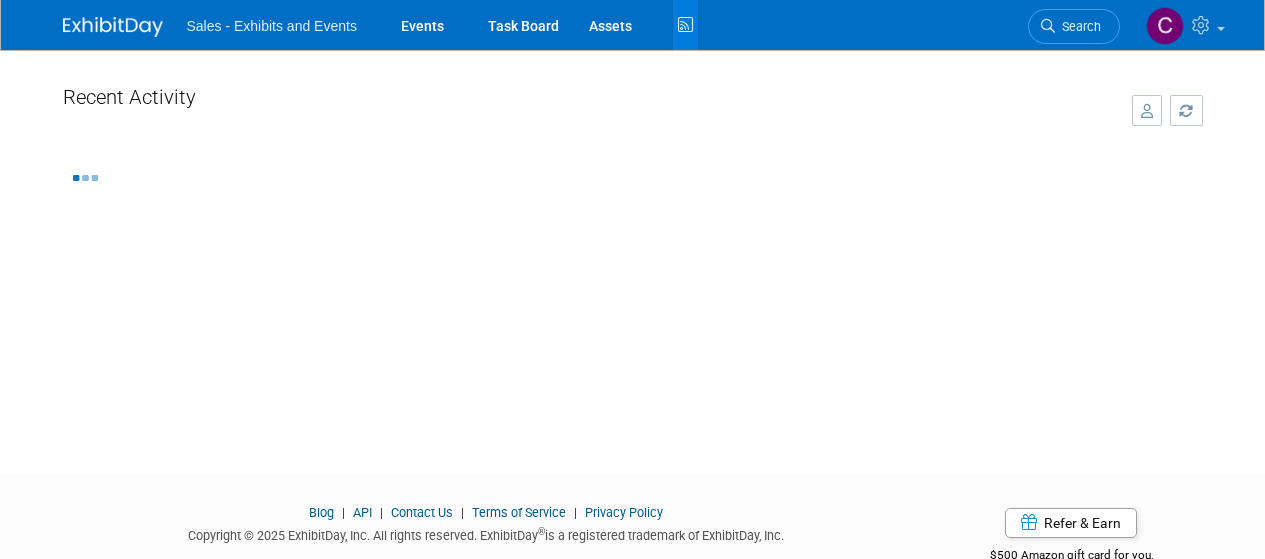 scroll, scrollTop: 0, scrollLeft: 0, axis: both 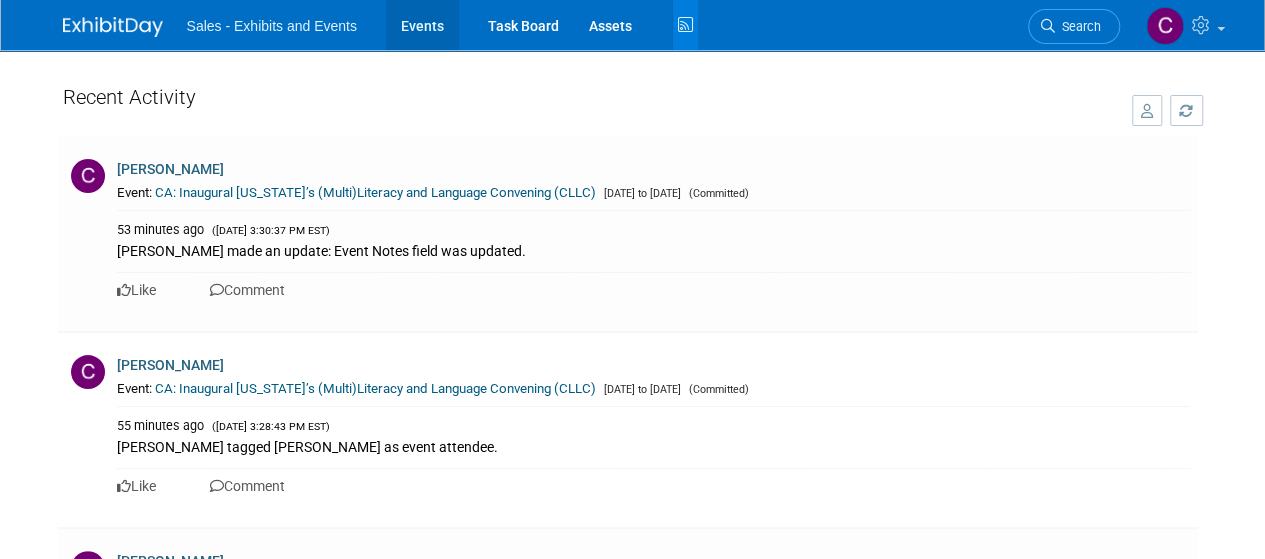 click on "Events" at bounding box center [422, 25] 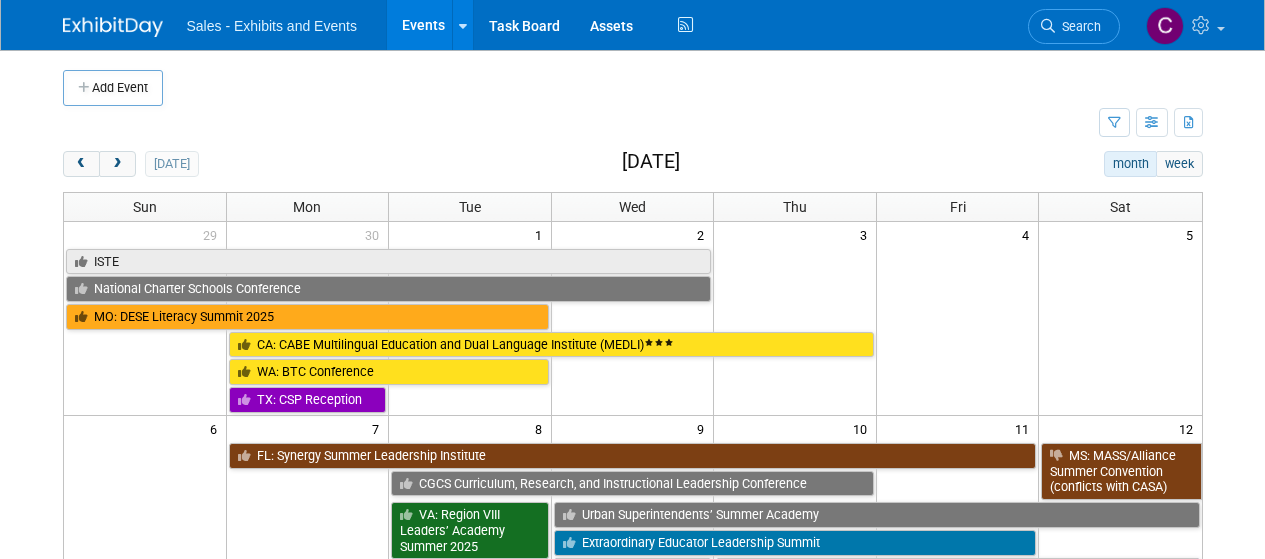 scroll, scrollTop: 0, scrollLeft: 0, axis: both 